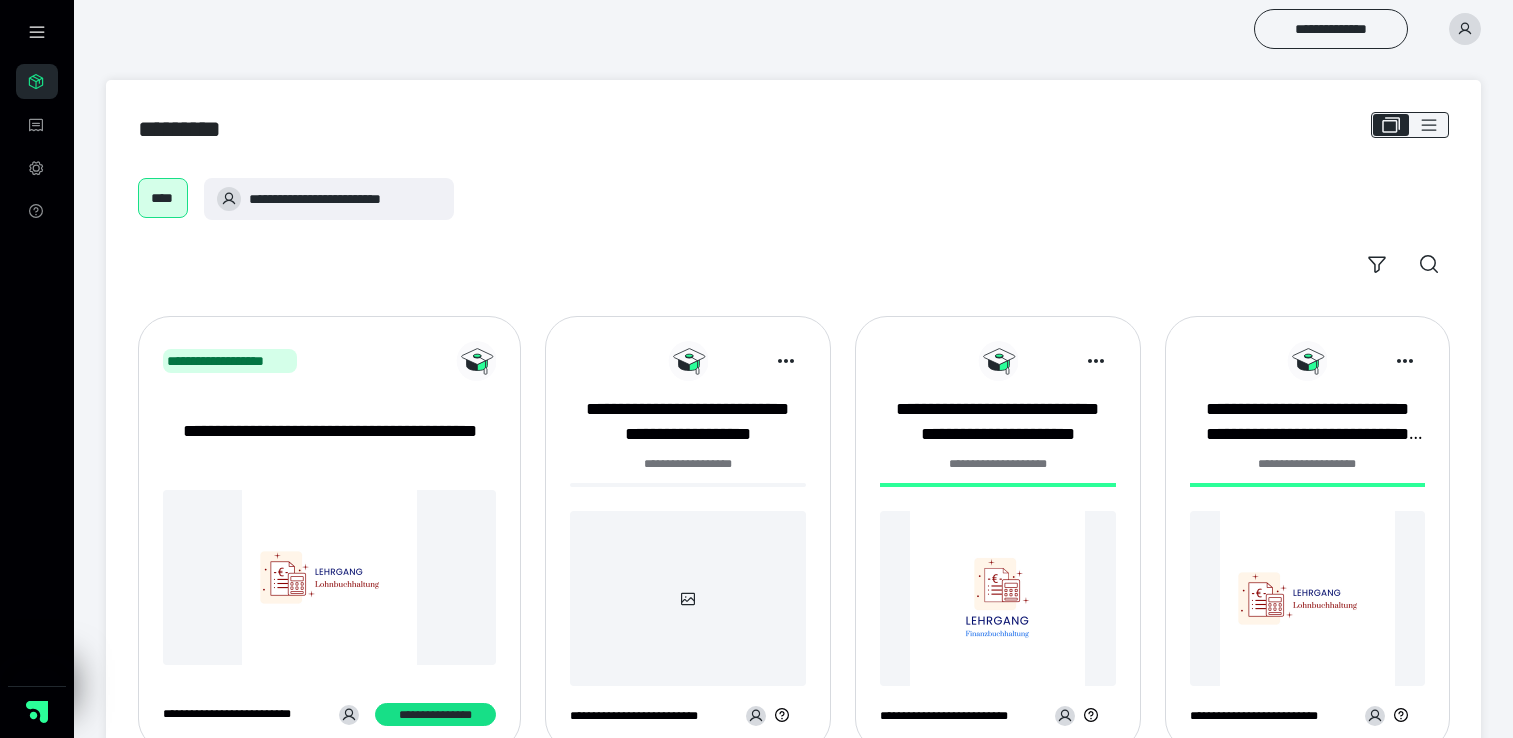 scroll, scrollTop: 0, scrollLeft: 0, axis: both 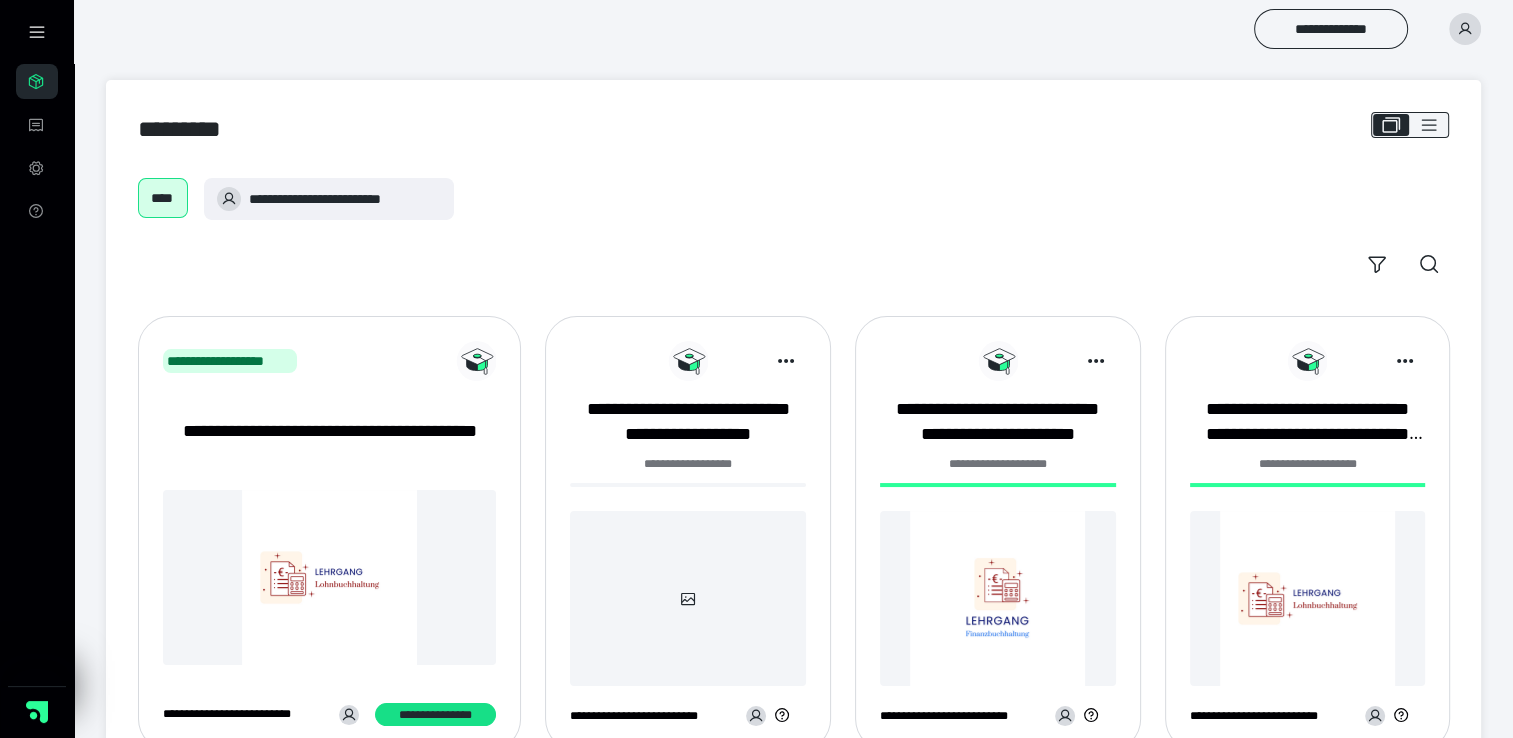 click at bounding box center [998, 598] 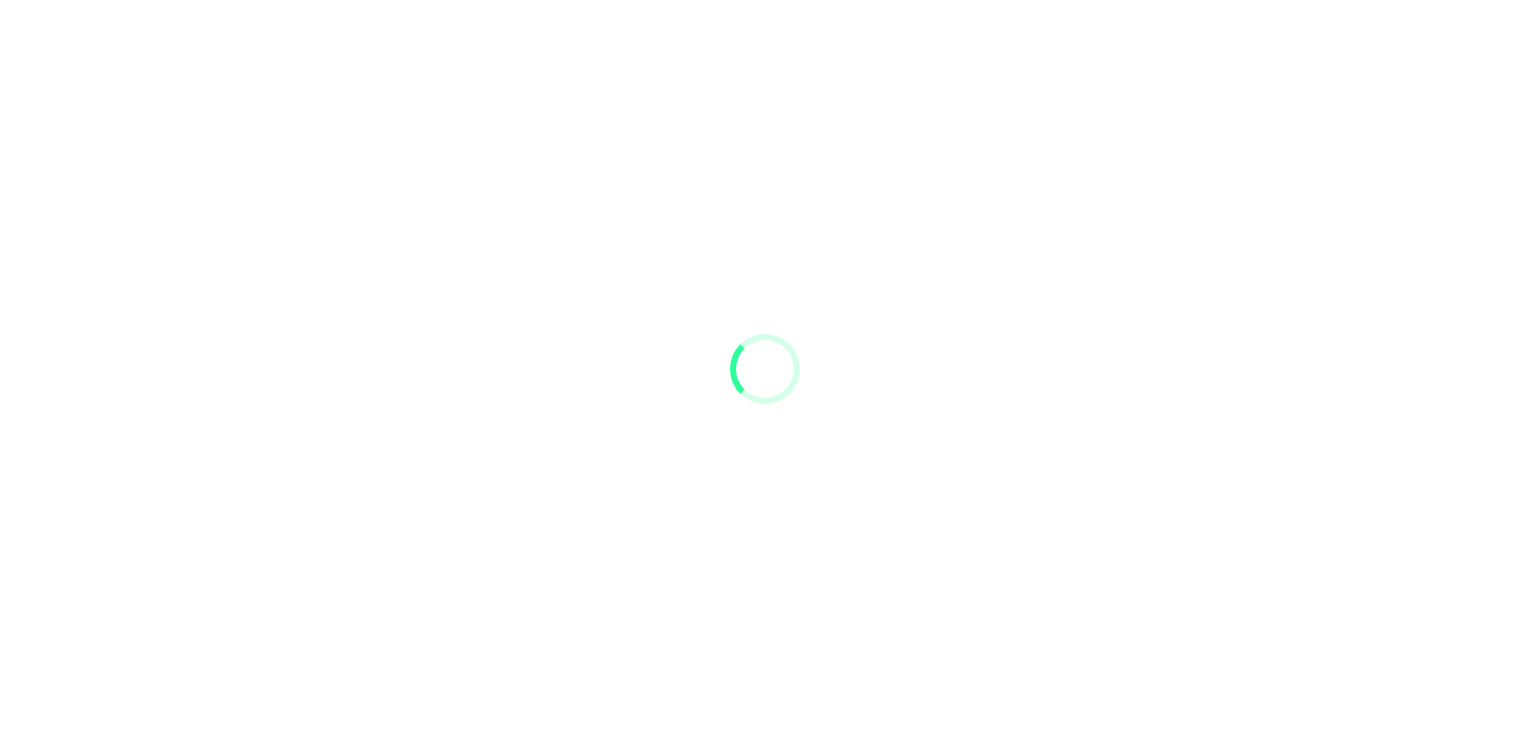 scroll, scrollTop: 0, scrollLeft: 0, axis: both 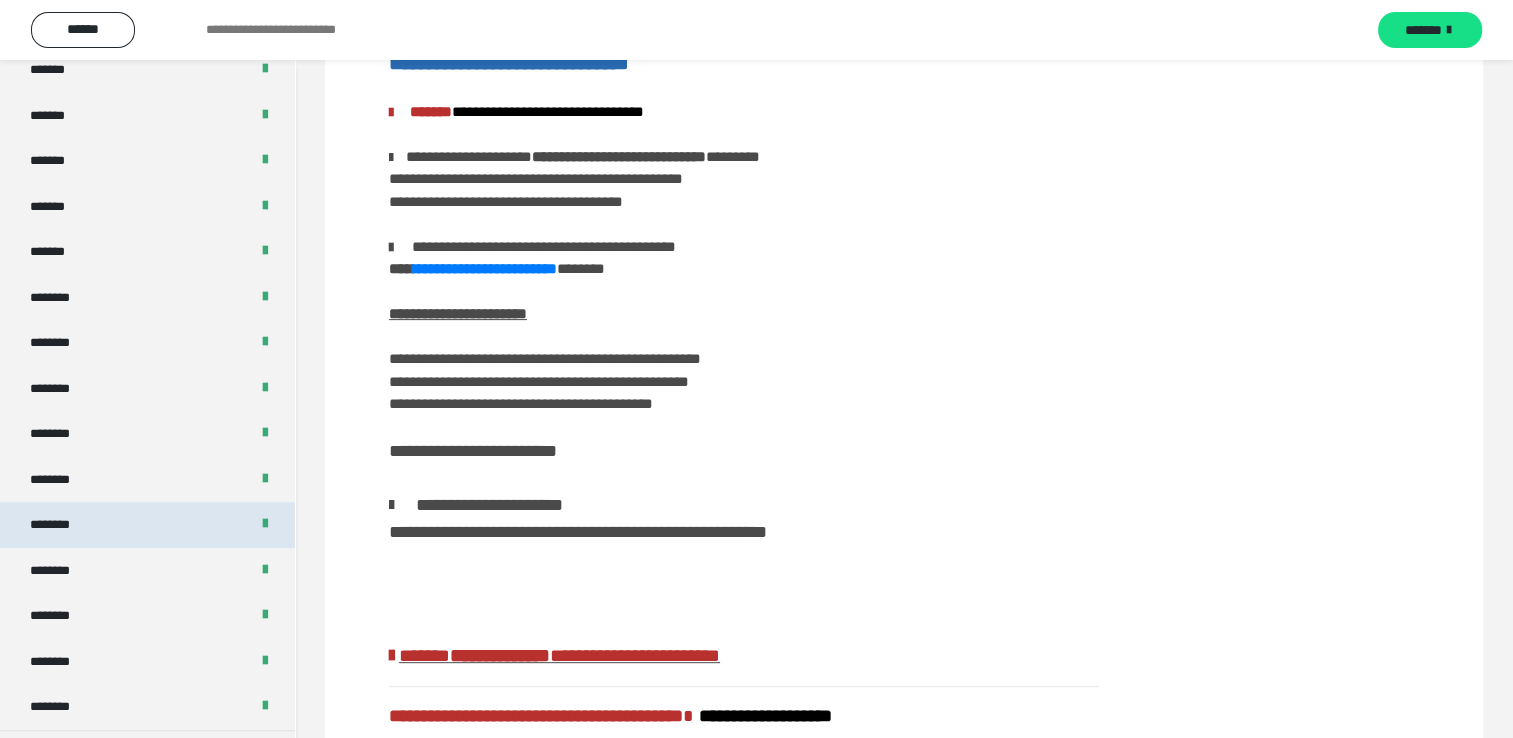 click on "********" at bounding box center [60, 525] 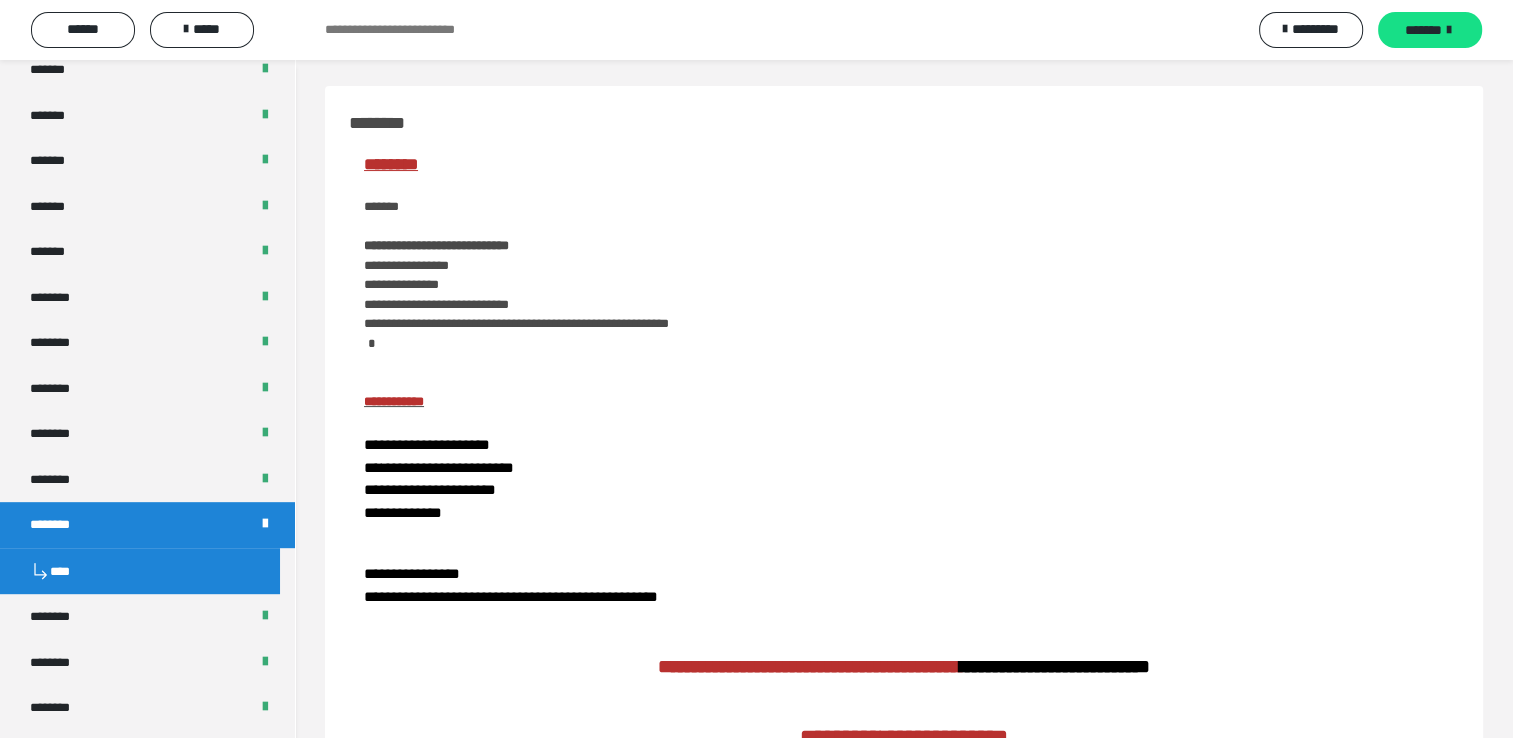 scroll, scrollTop: 292, scrollLeft: 0, axis: vertical 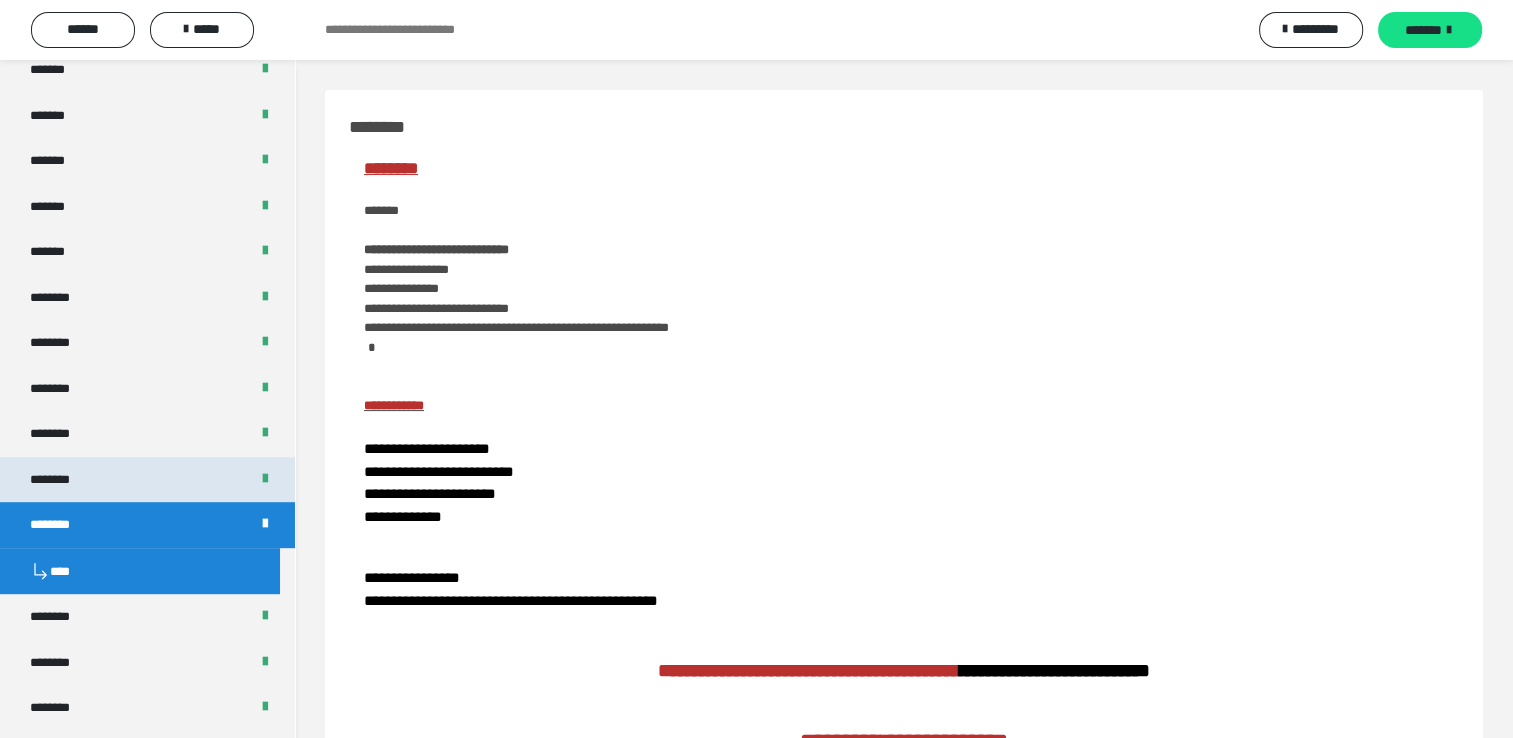 click on "********" at bounding box center (147, 480) 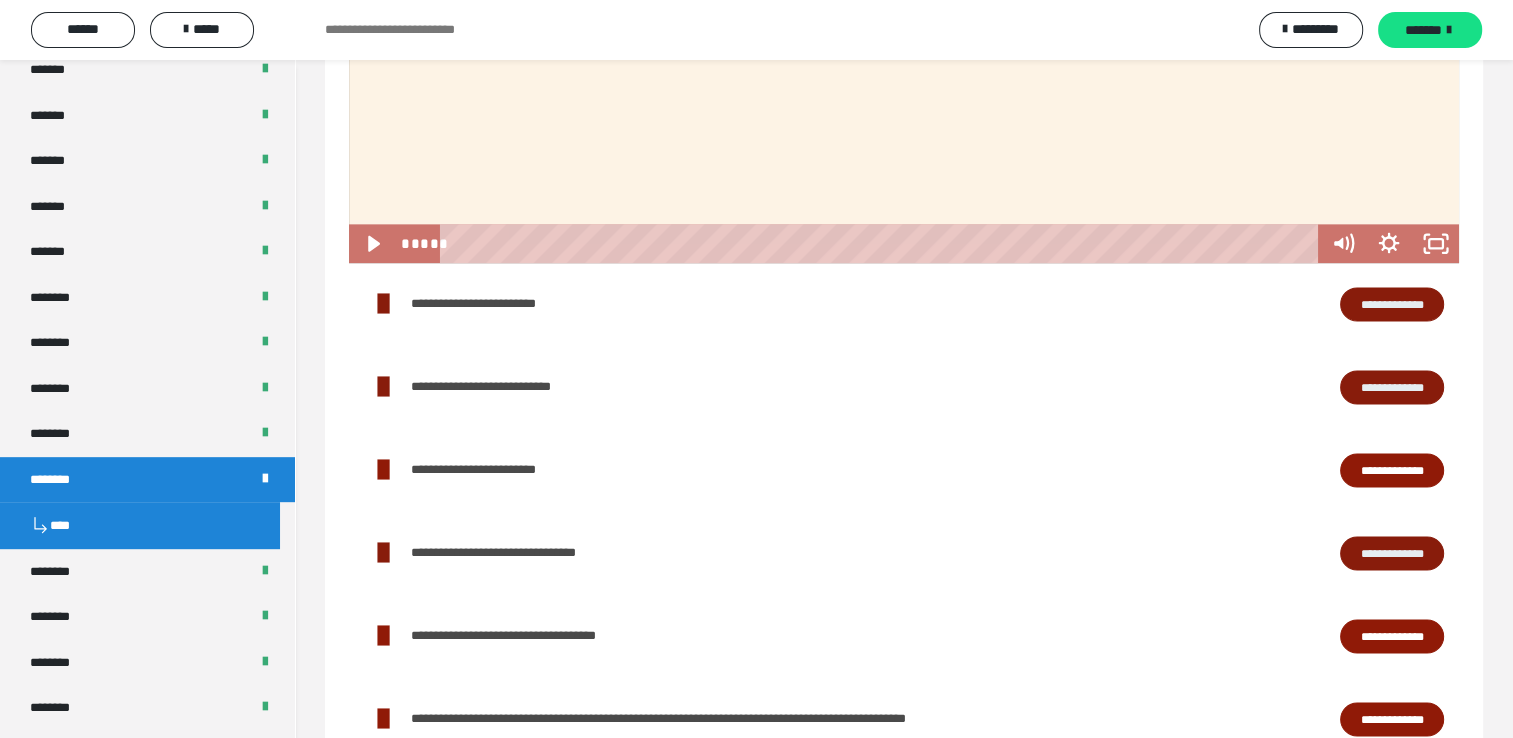 scroll, scrollTop: 2592, scrollLeft: 0, axis: vertical 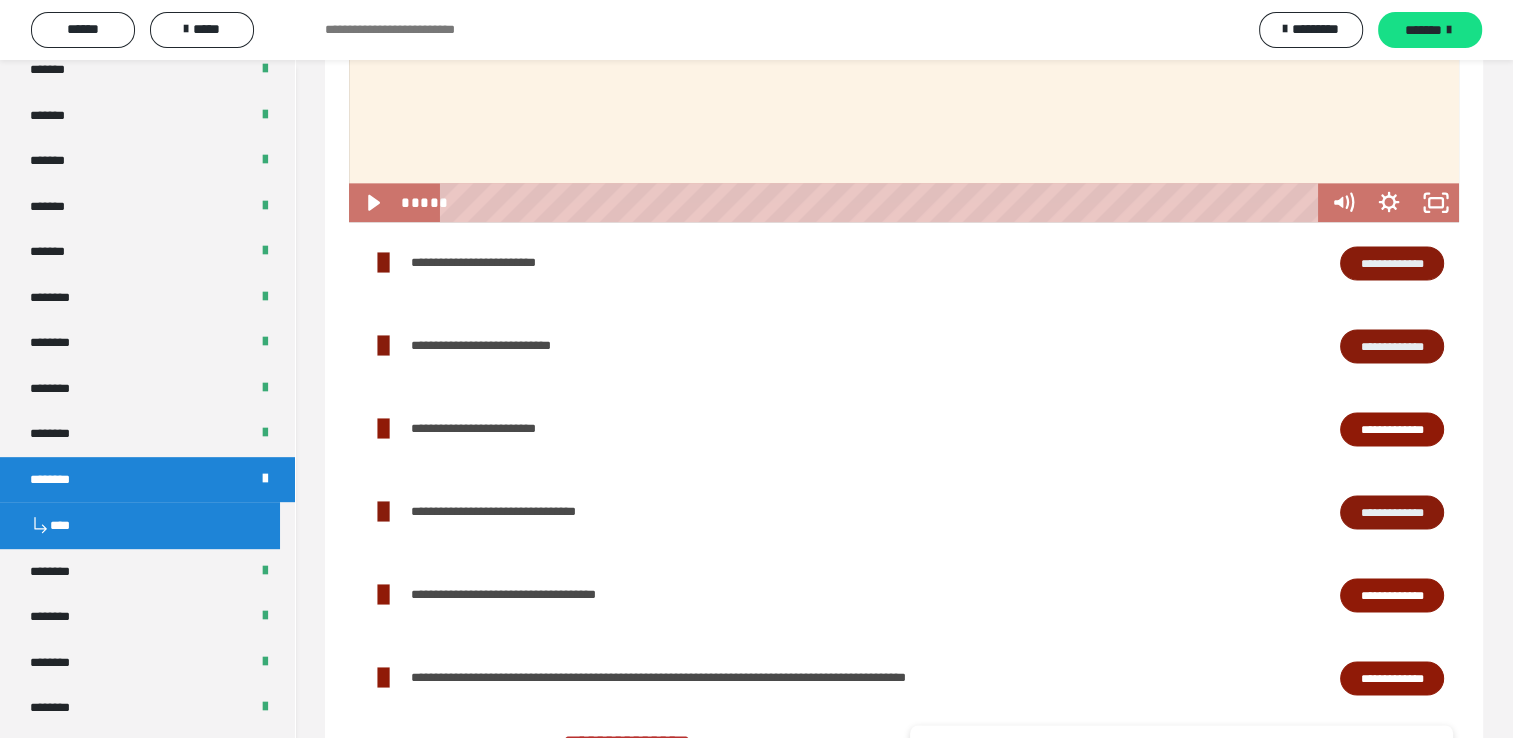 click on "**********" at bounding box center (1392, 263) 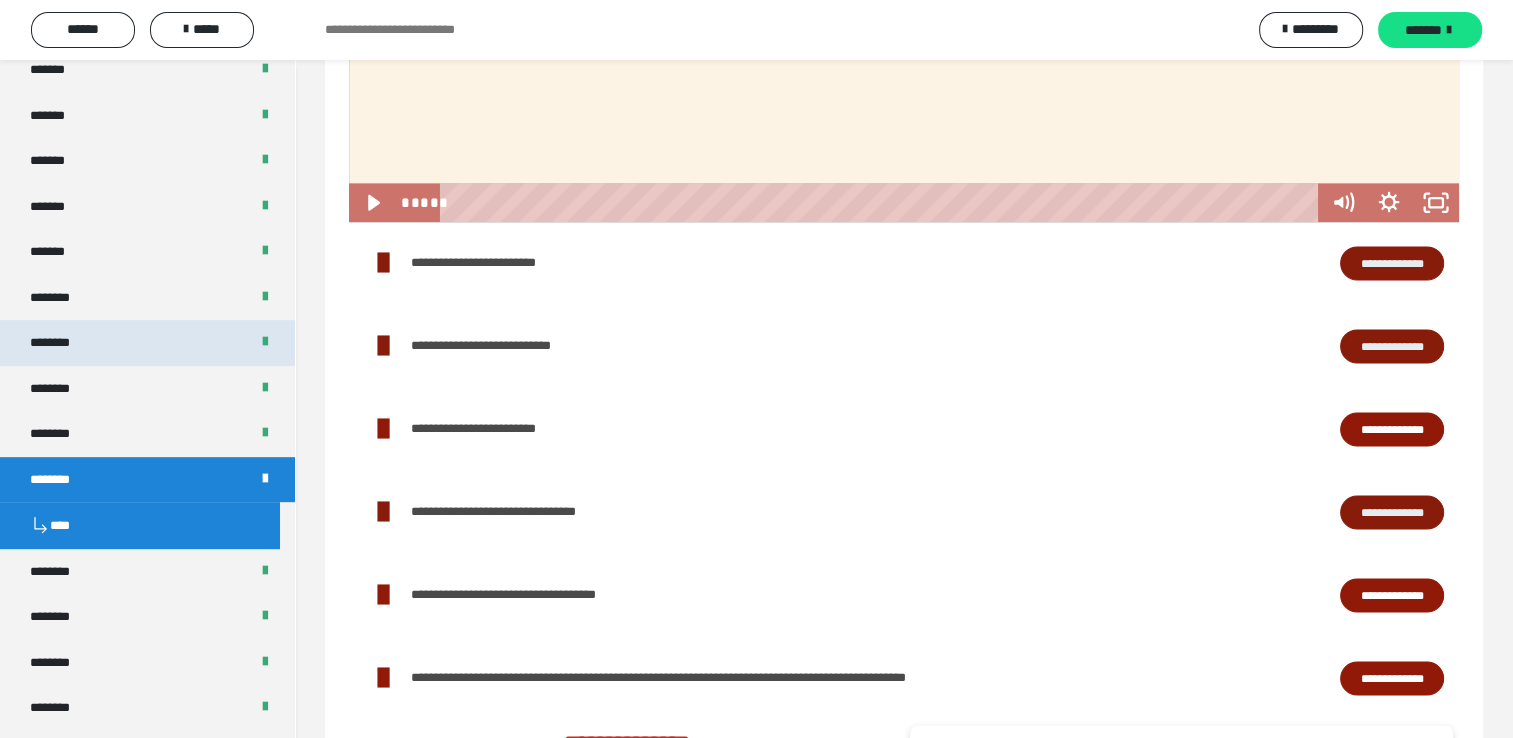 click on "********" at bounding box center (59, 343) 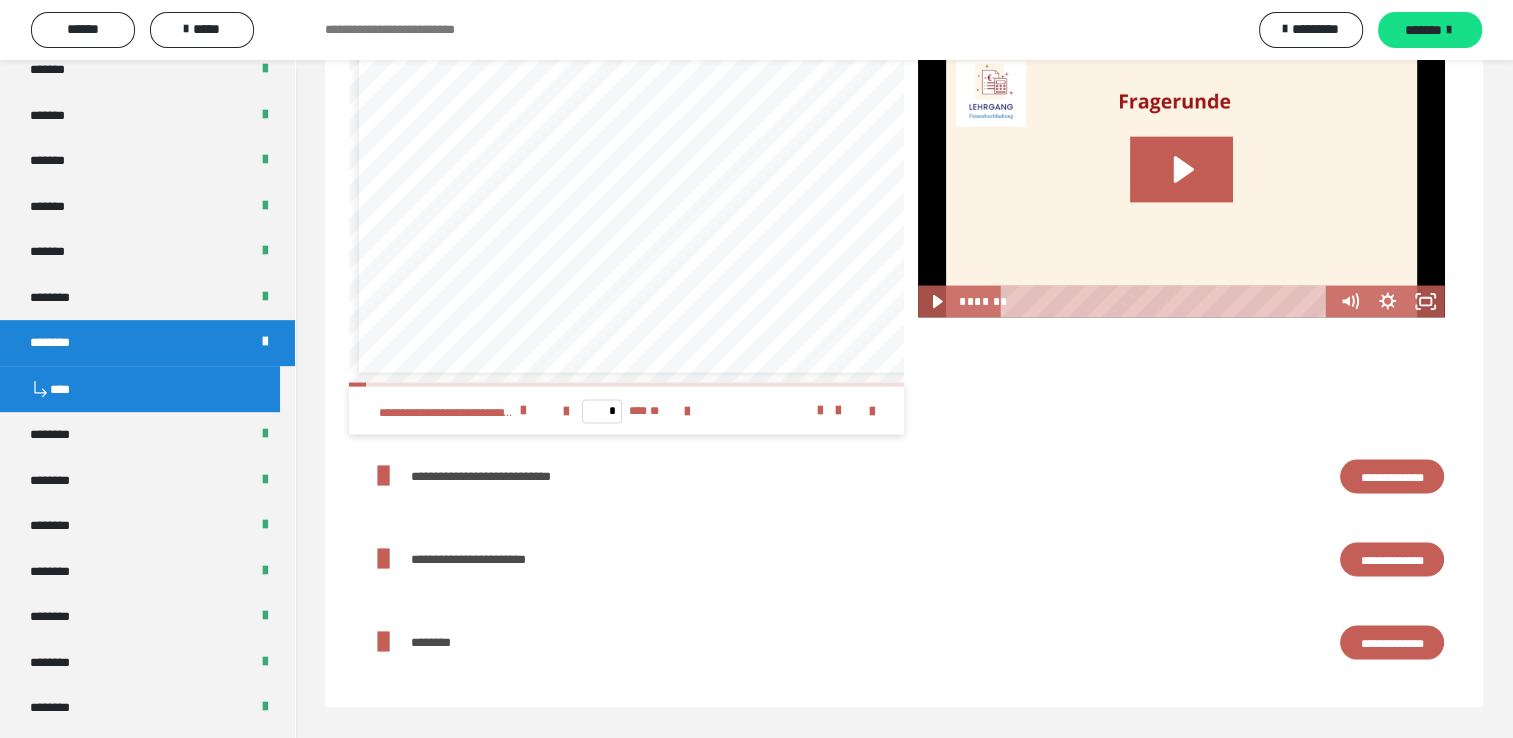 scroll, scrollTop: 3979, scrollLeft: 0, axis: vertical 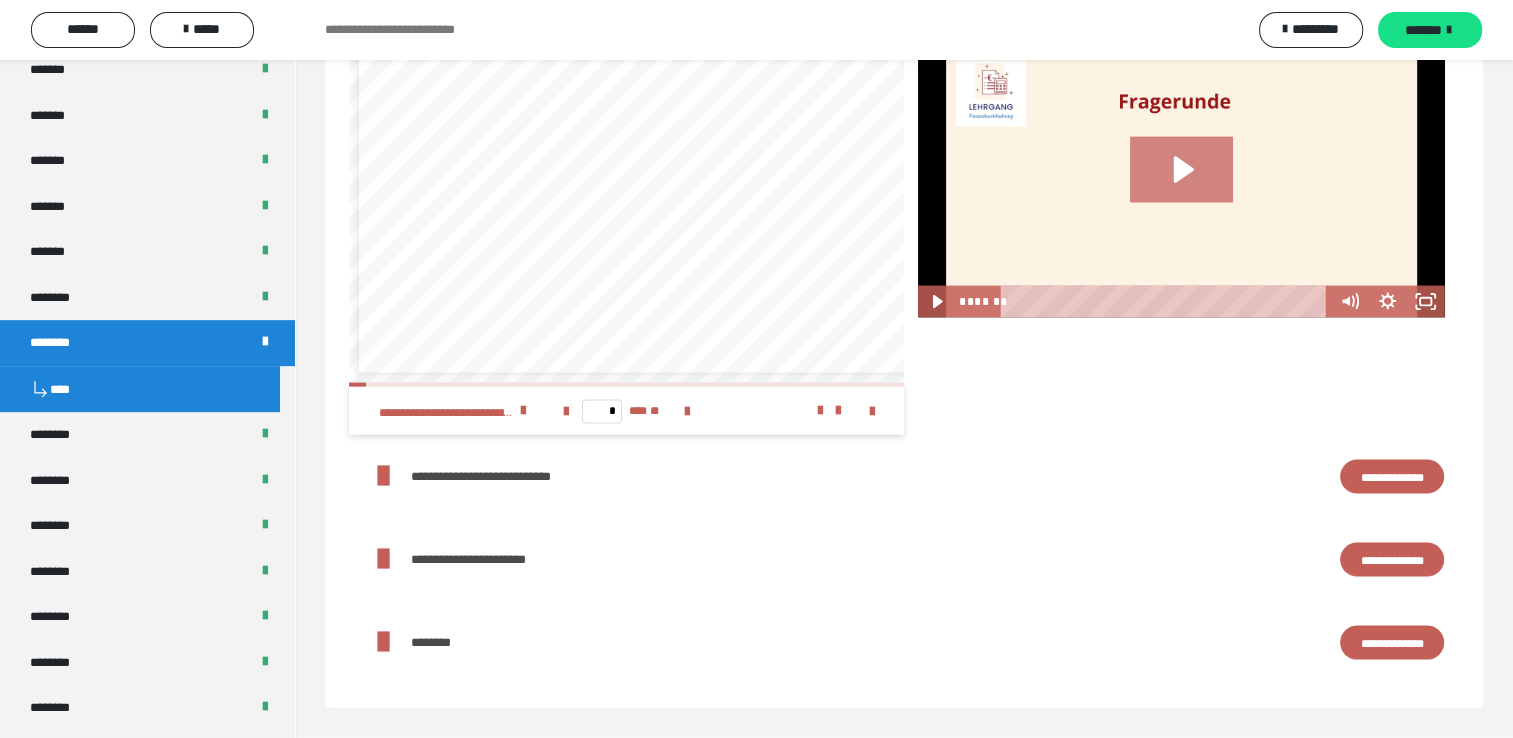 click 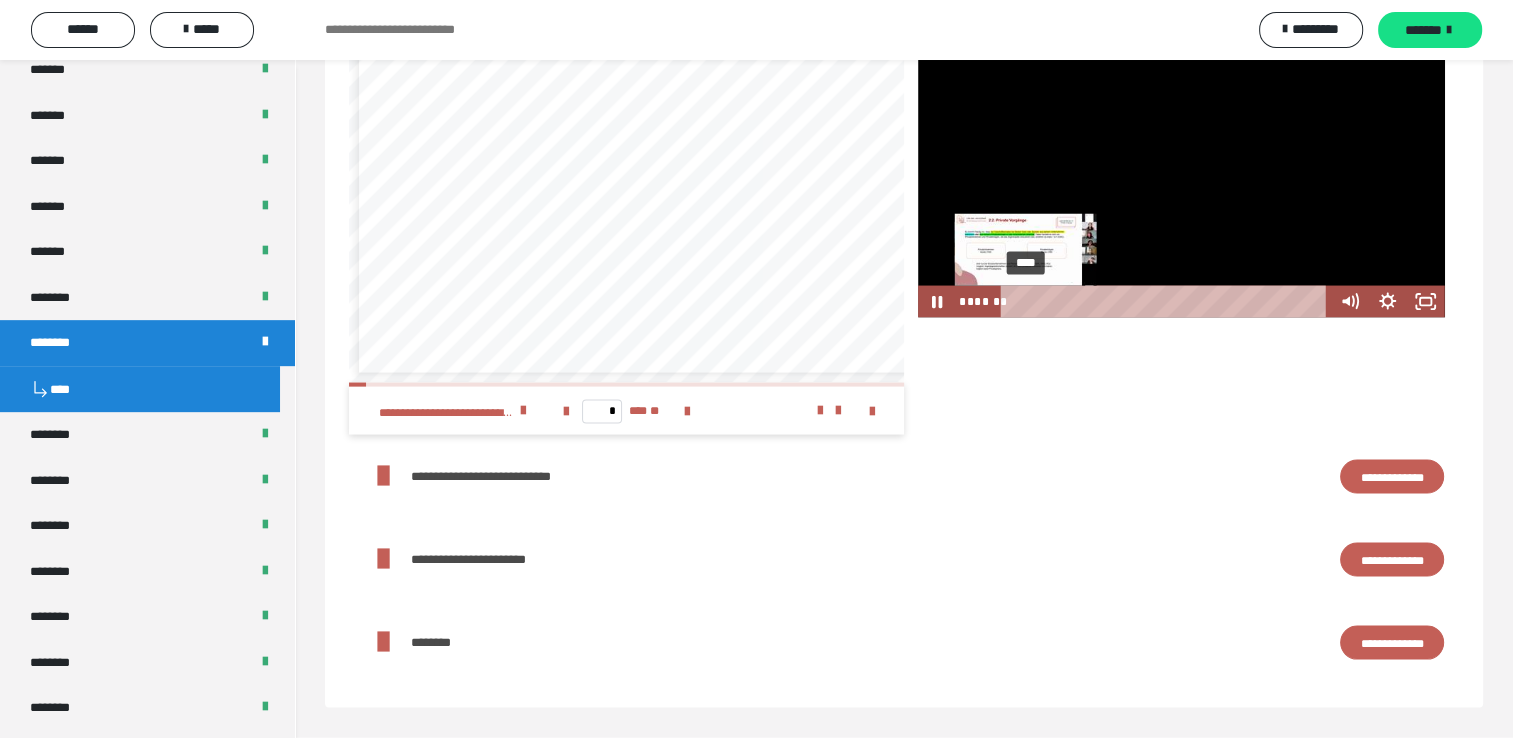 click on "****" at bounding box center (1167, 302) 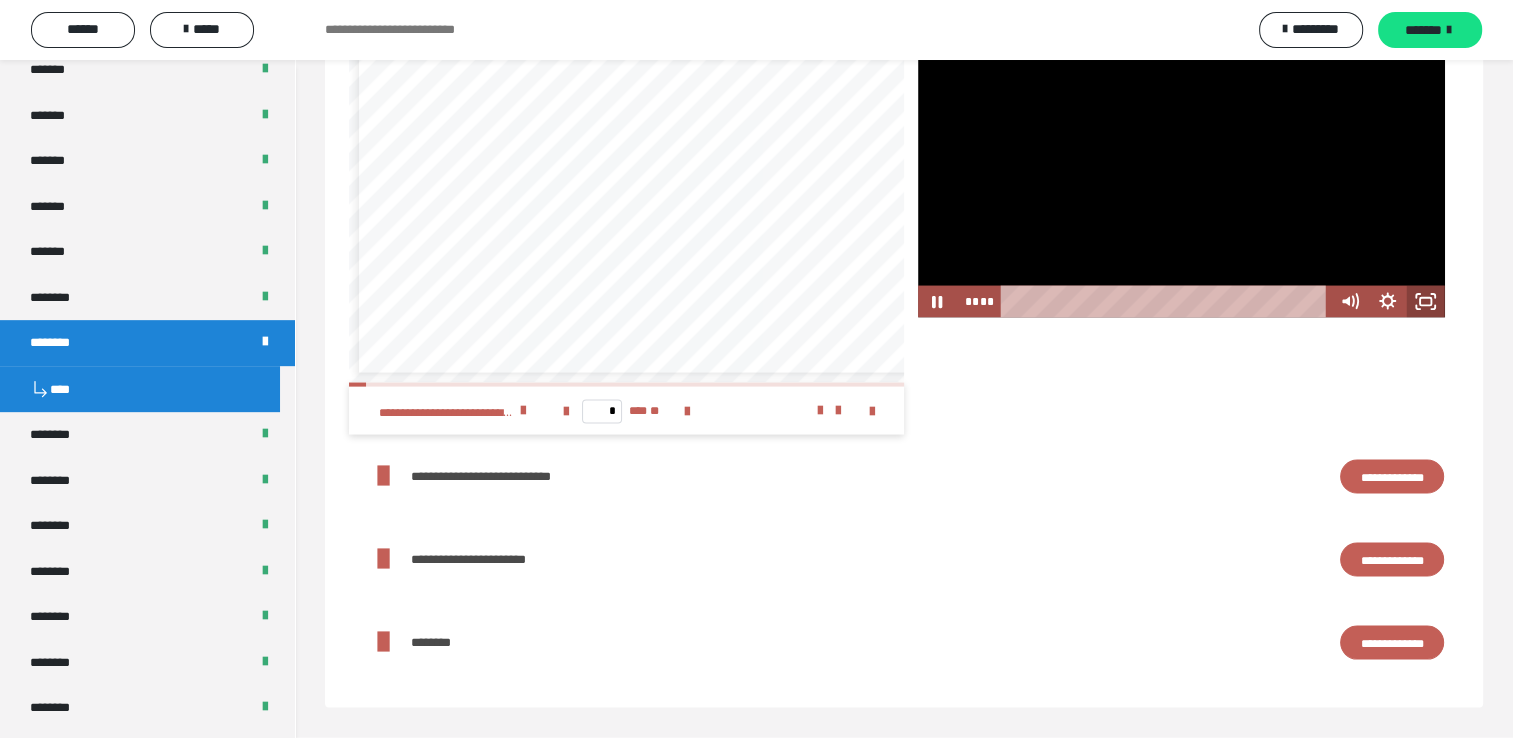 drag, startPoint x: 1437, startPoint y: 302, endPoint x: 1440, endPoint y: 376, distance: 74.06078 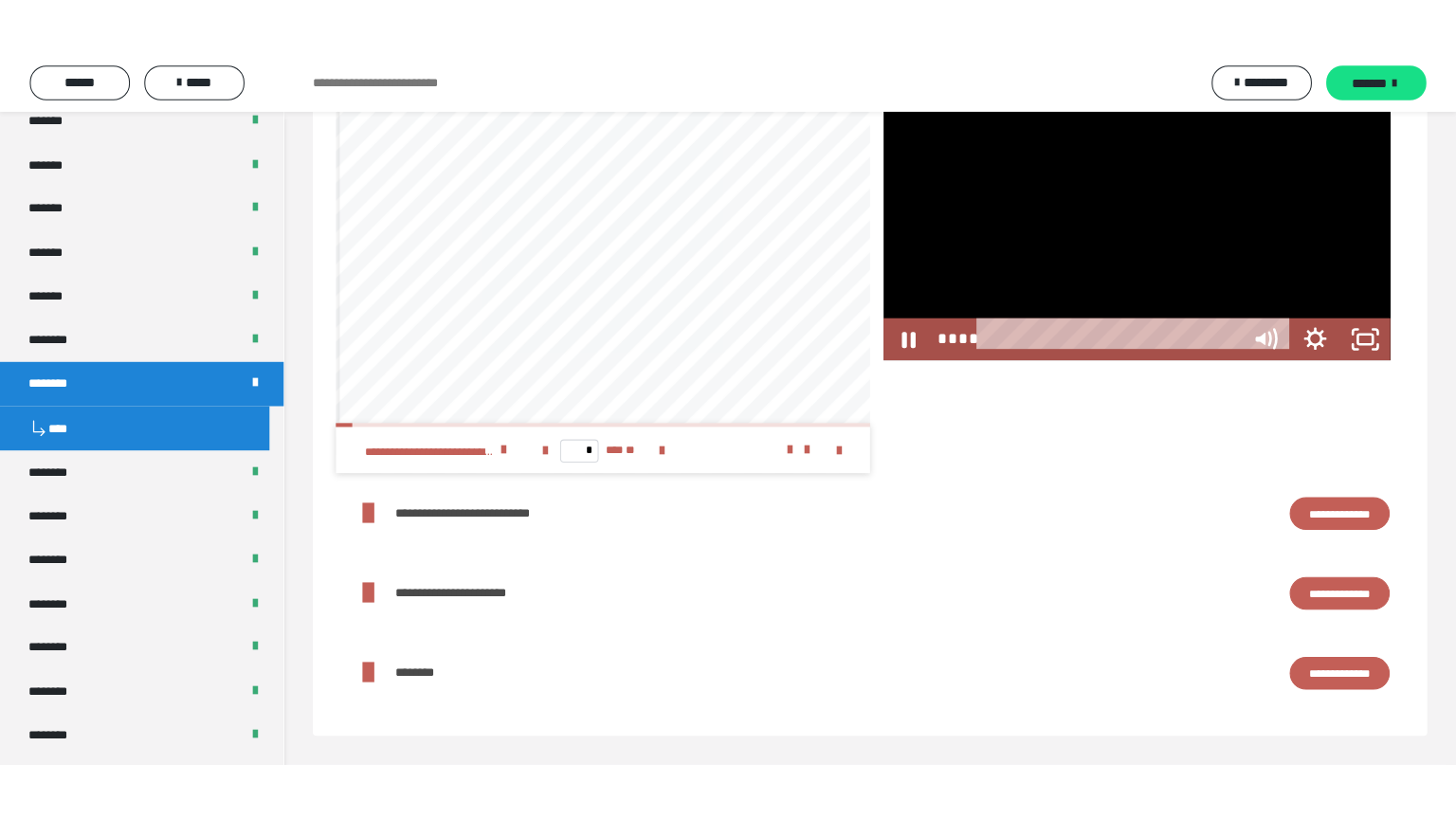 scroll, scrollTop: 3689, scrollLeft: 0, axis: vertical 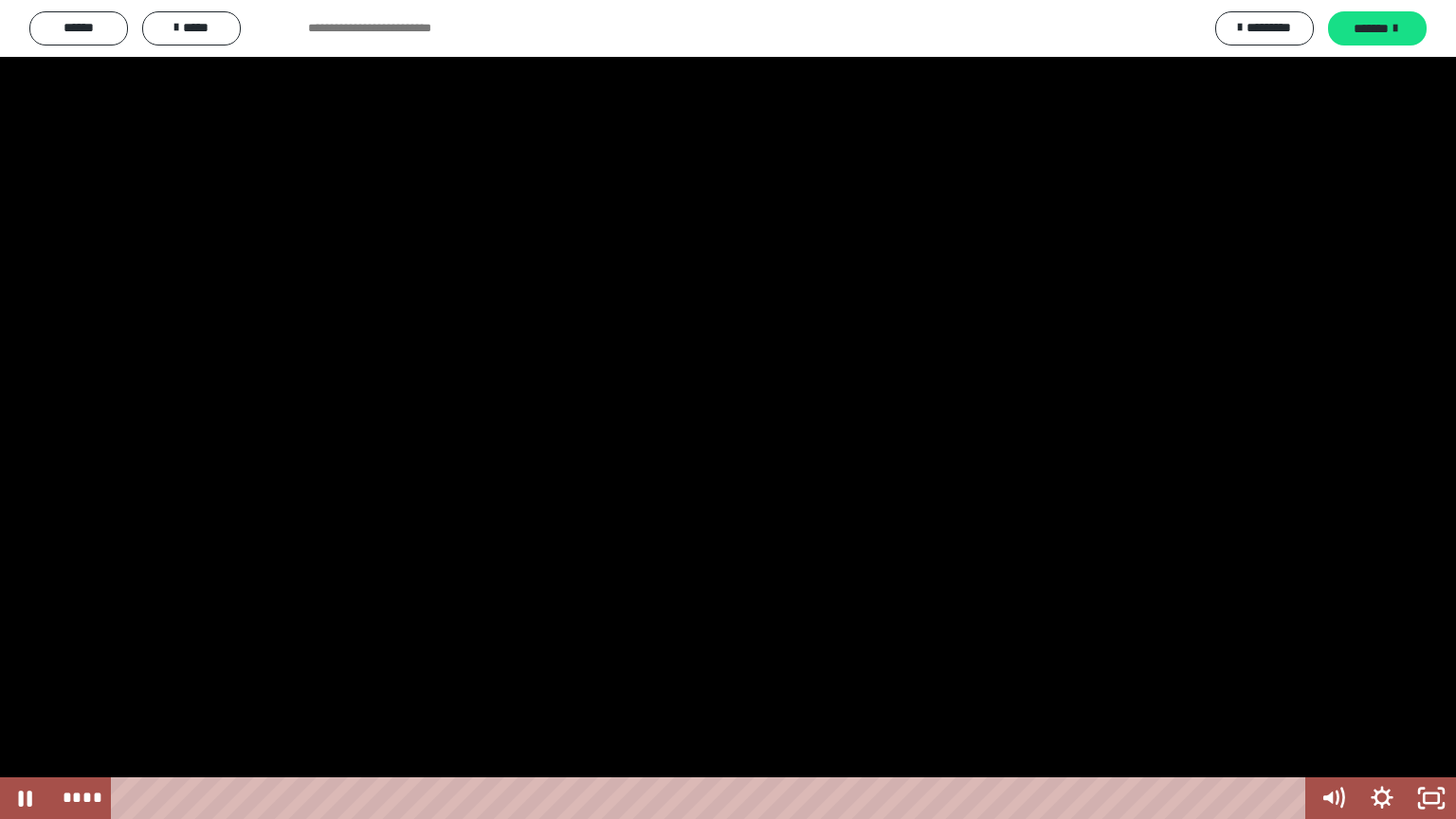 click at bounding box center [728, 410] 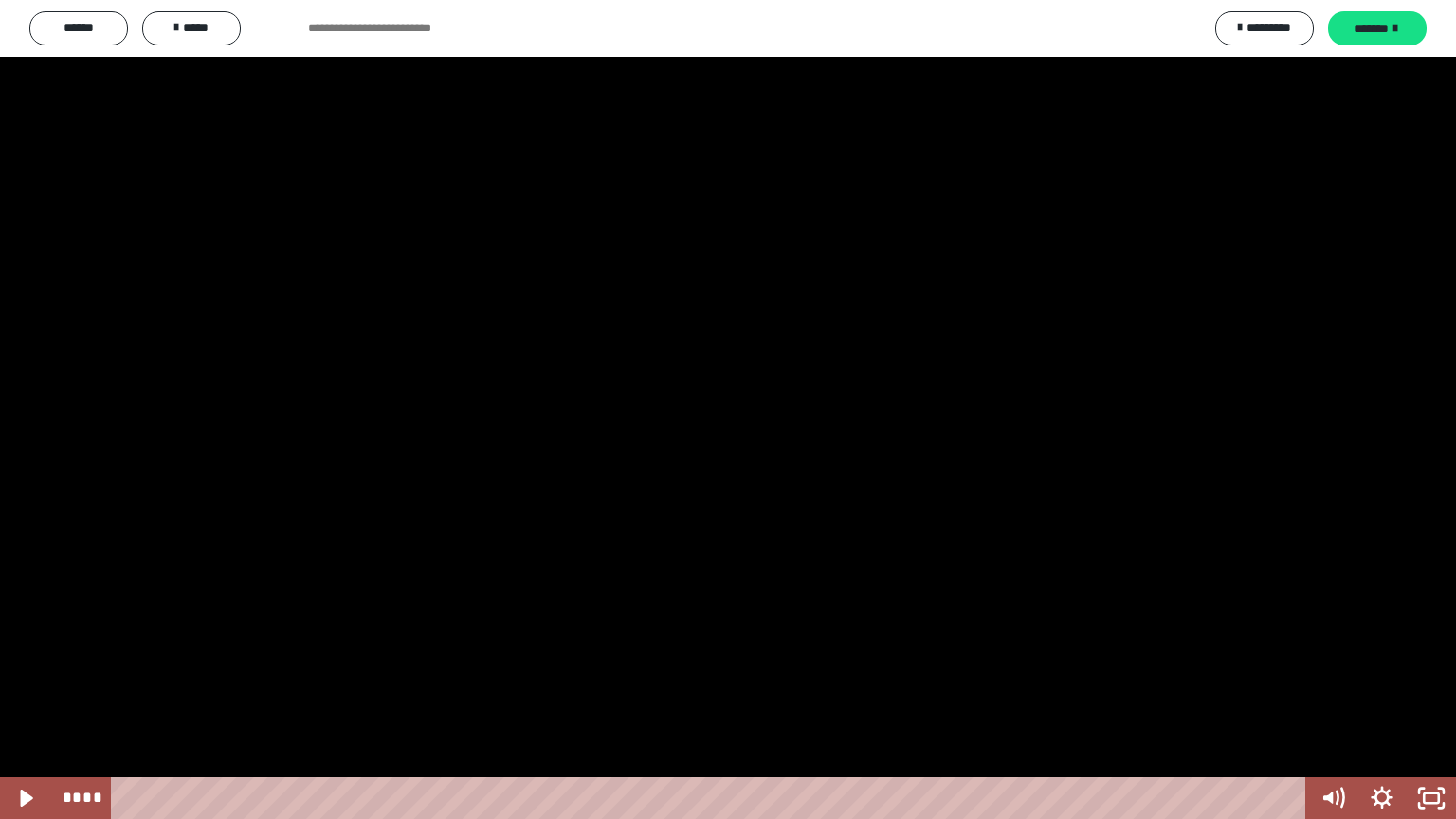 drag, startPoint x: 1302, startPoint y: 690, endPoint x: 1319, endPoint y: 699, distance: 19.235384 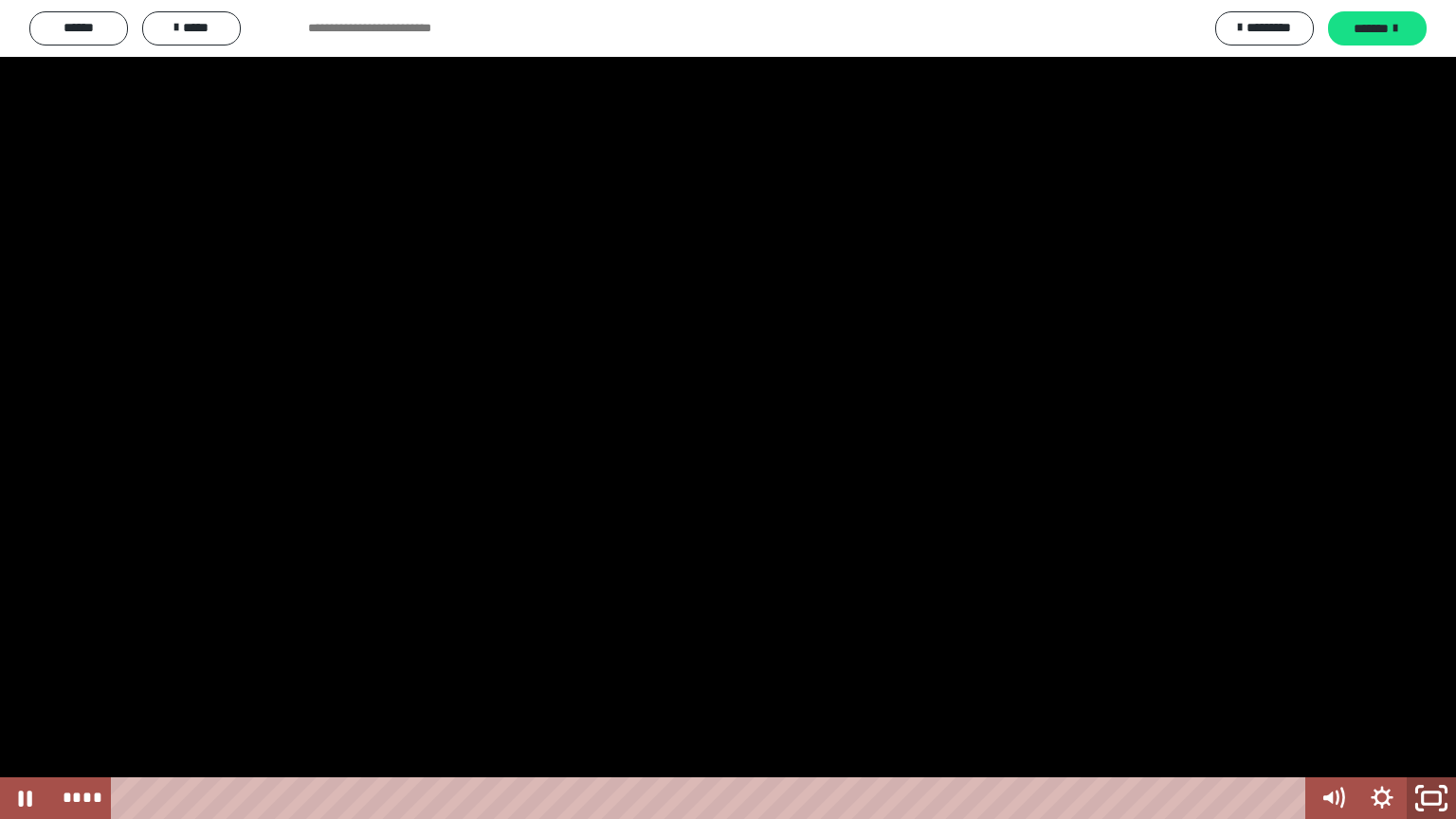 click 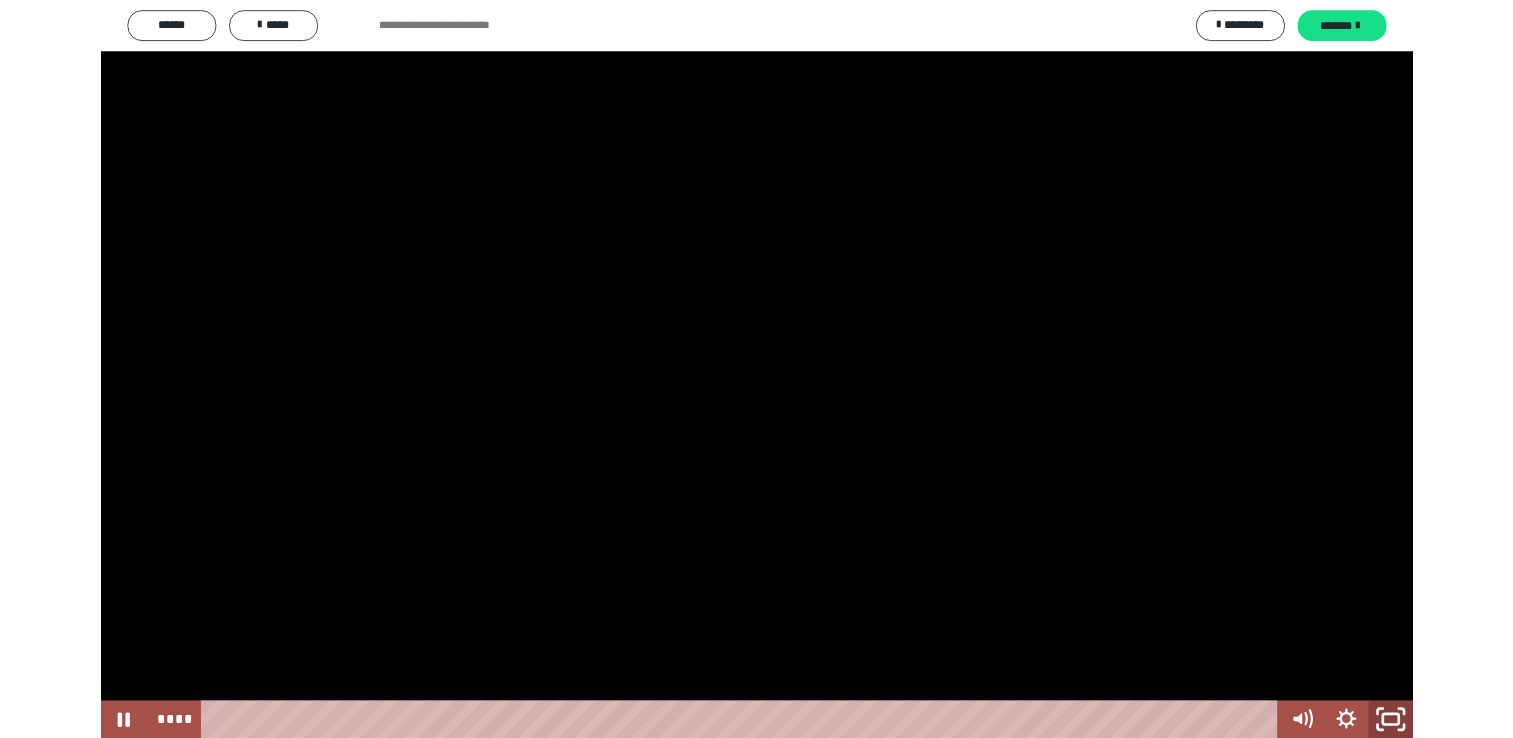 scroll, scrollTop: 3857, scrollLeft: 0, axis: vertical 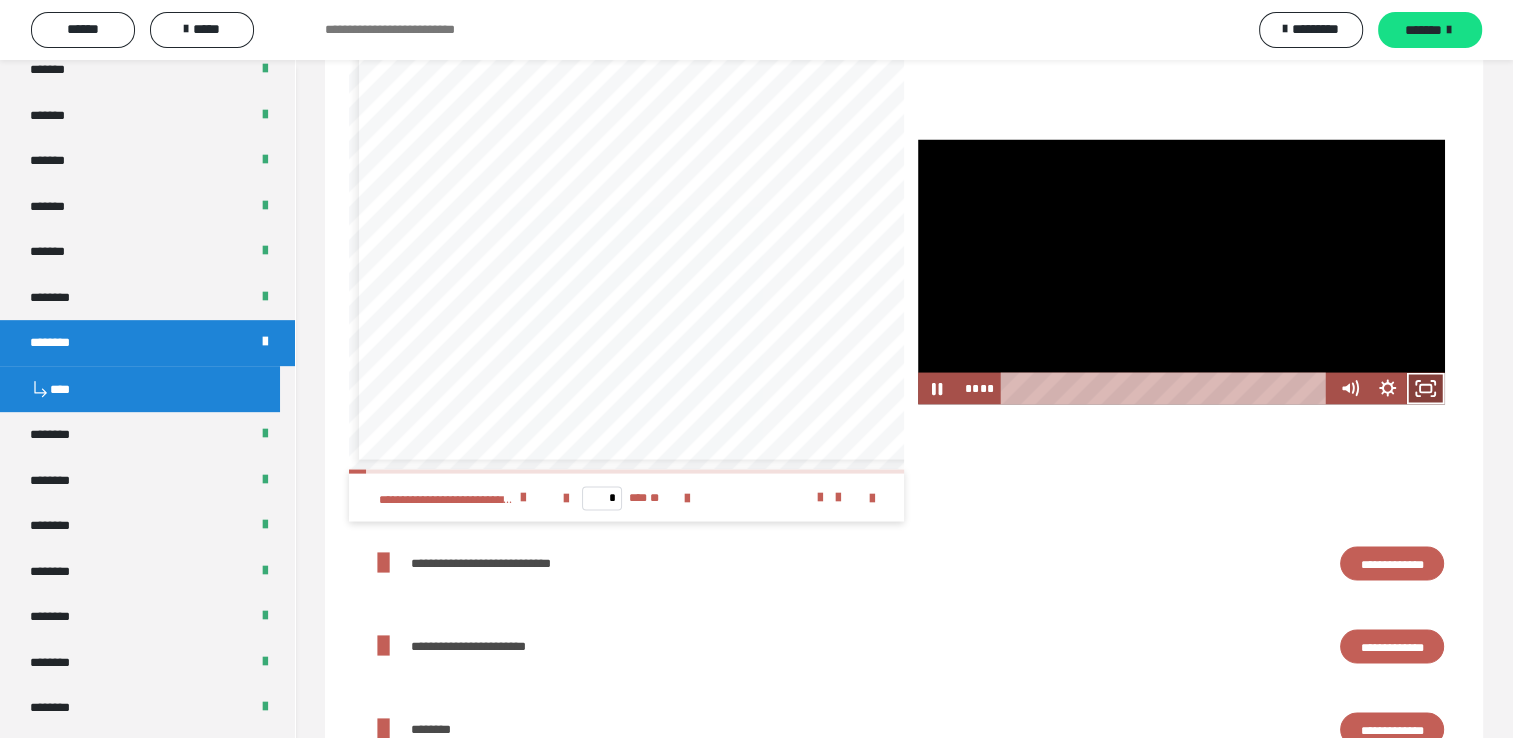 click 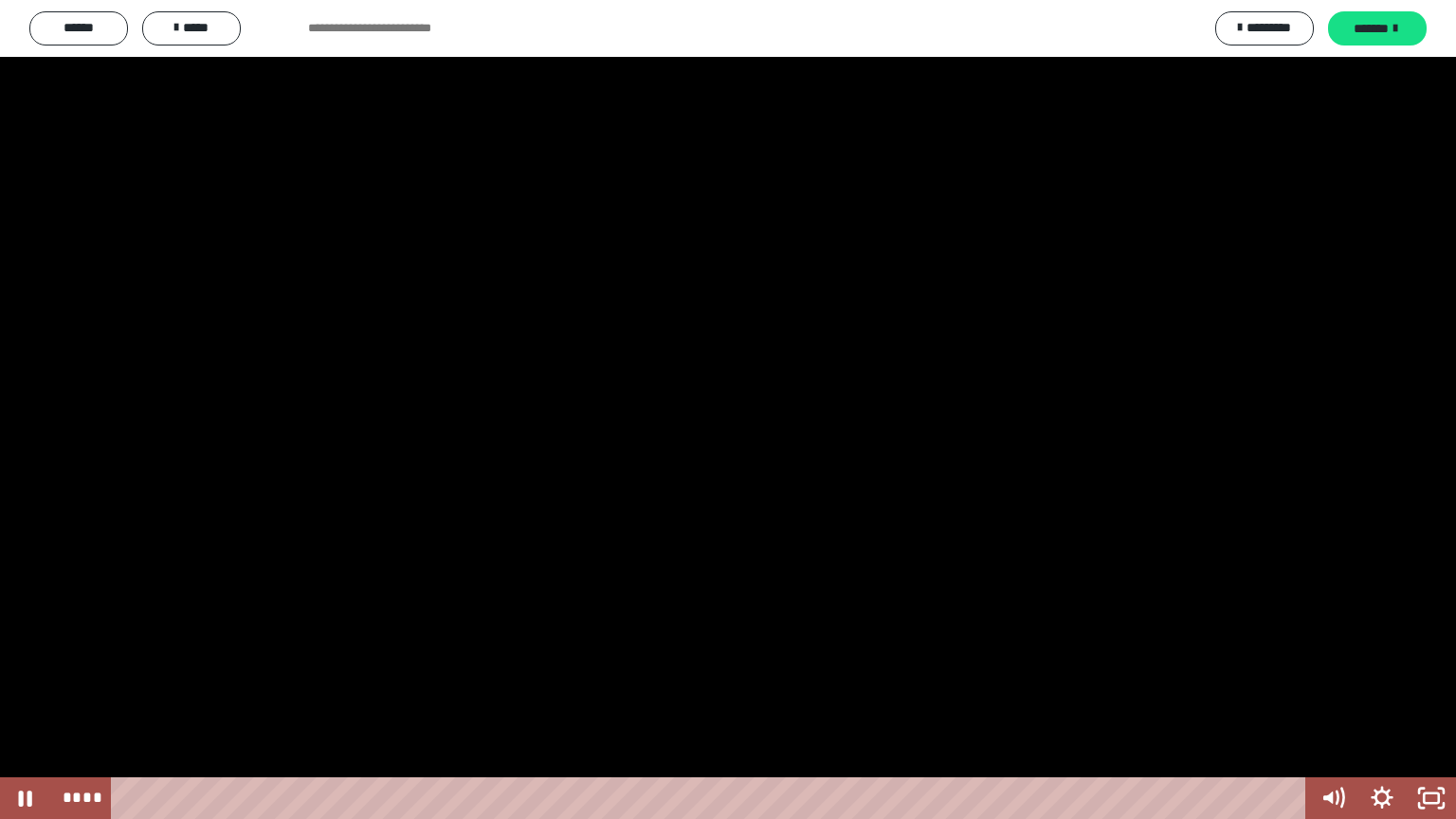 click at bounding box center [728, 410] 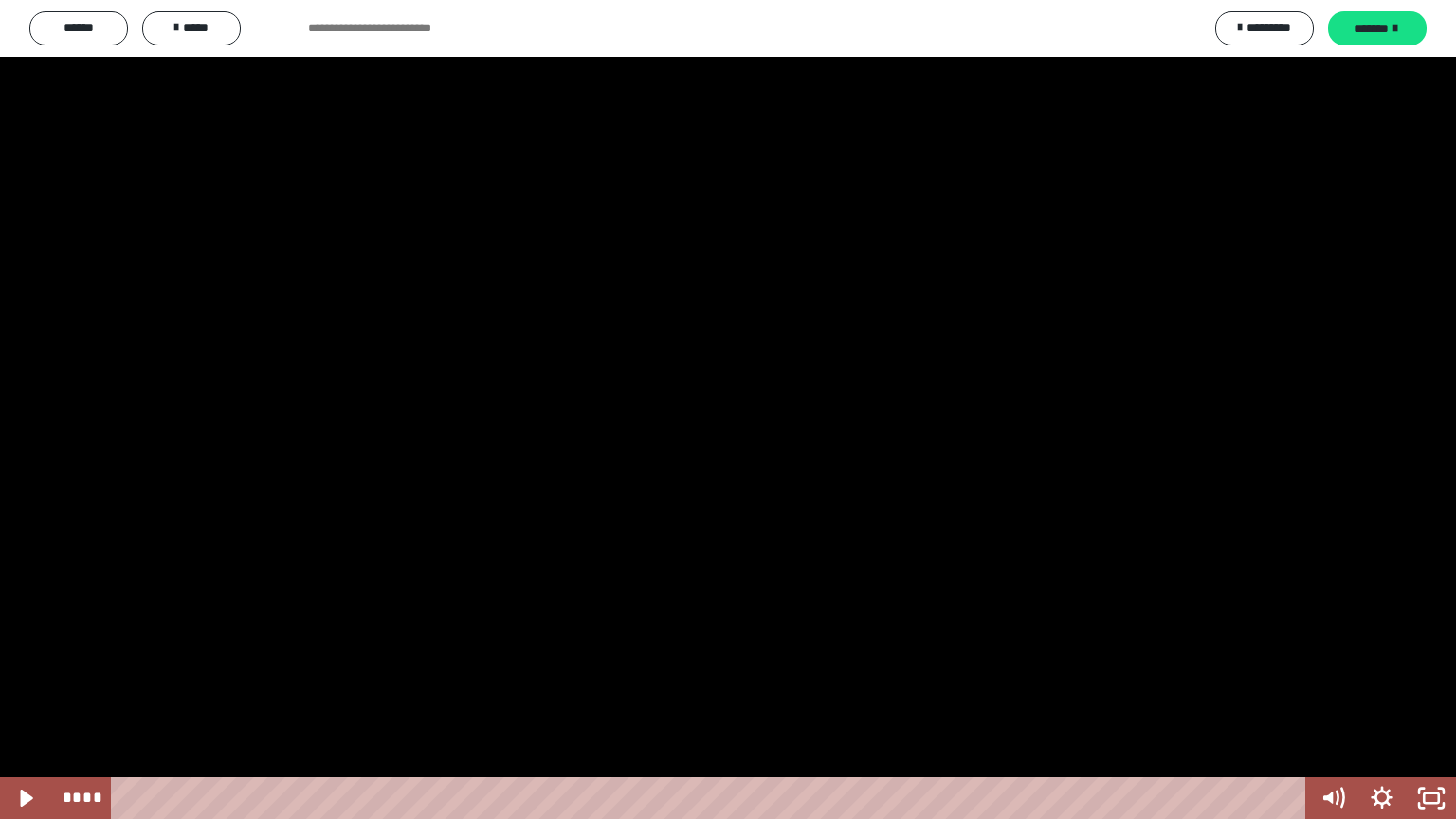 click at bounding box center (728, 410) 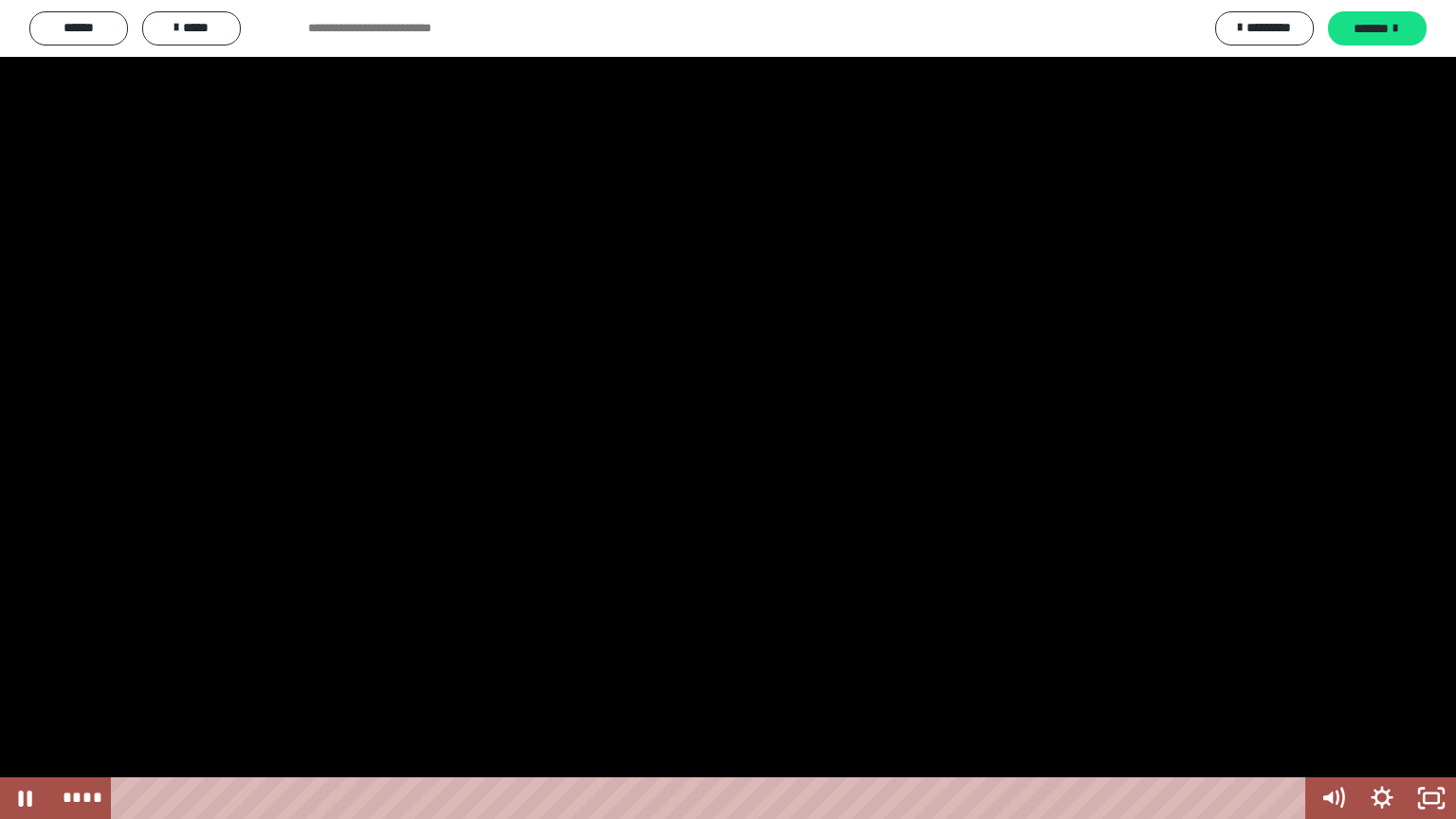 click at bounding box center [728, 410] 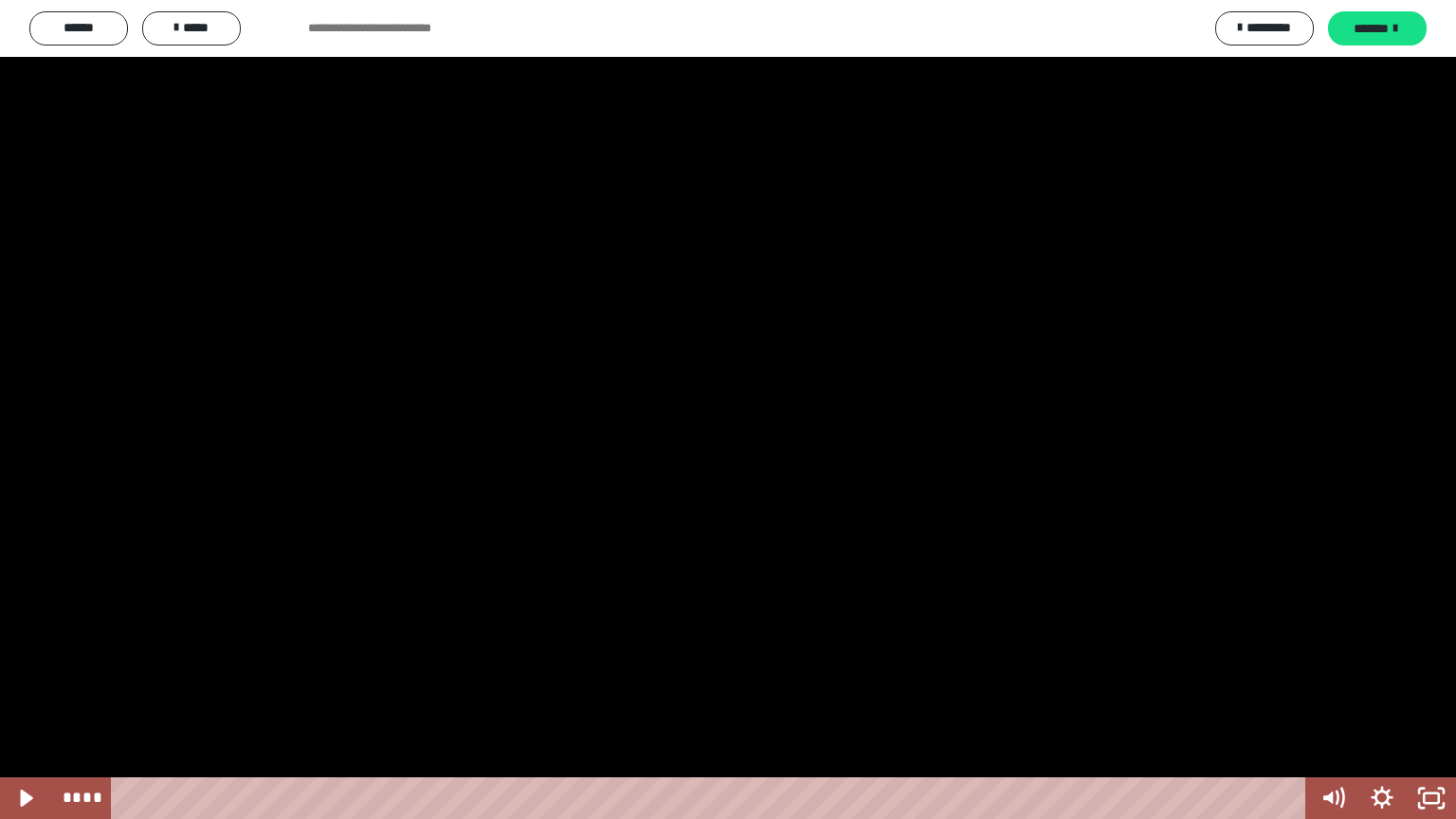 click at bounding box center [728, 410] 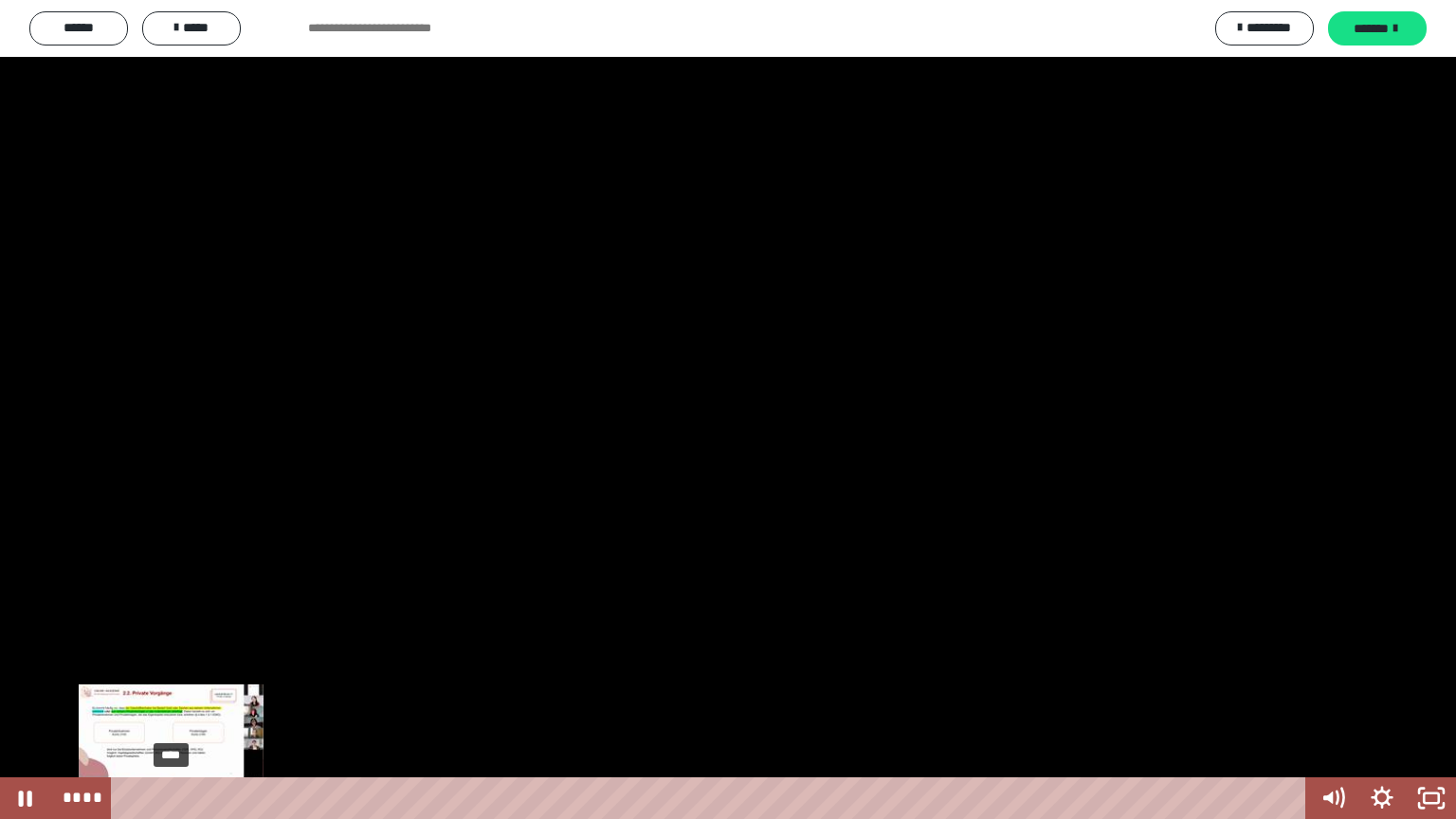 click on "****" at bounding box center [712, 798] 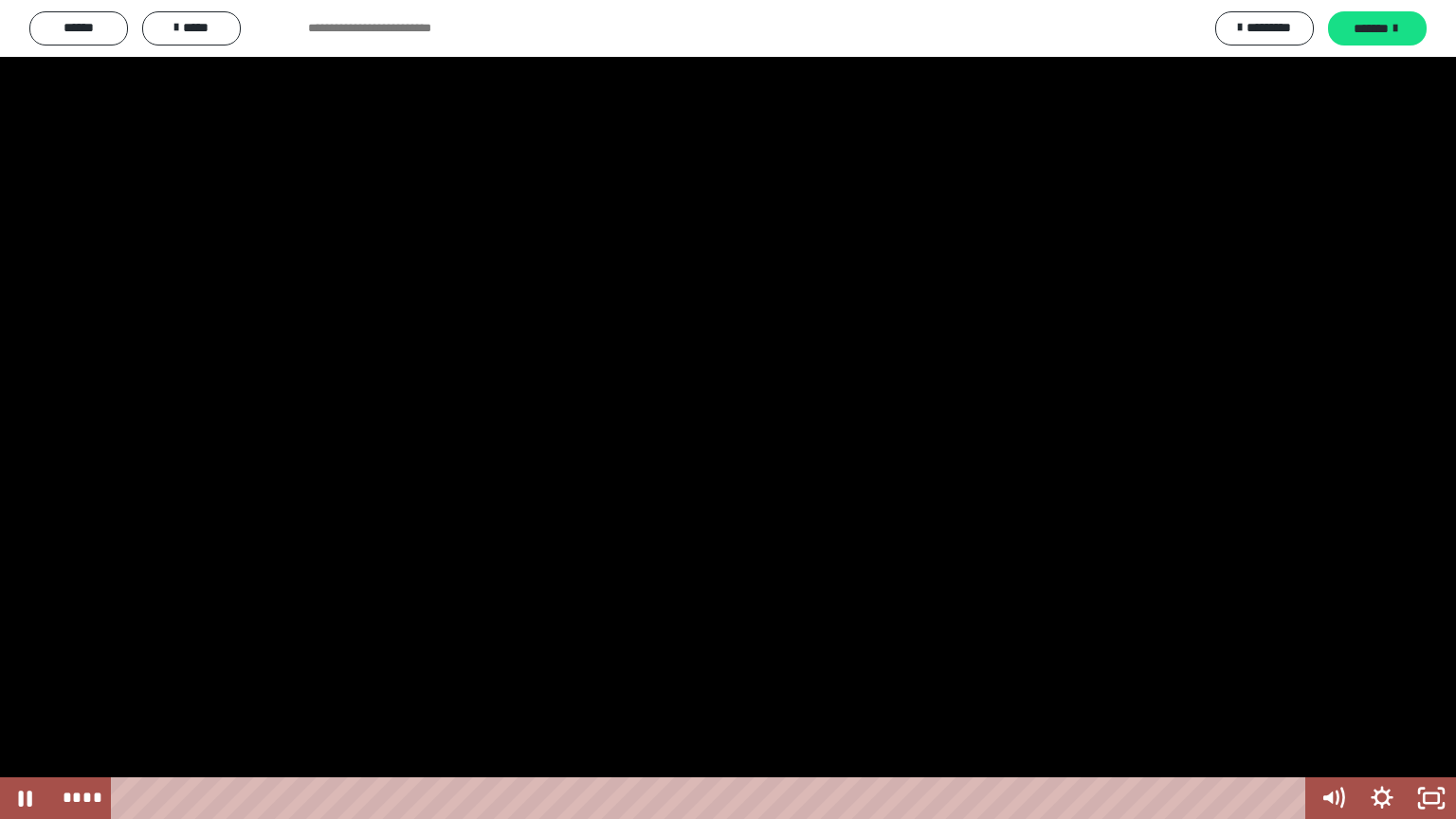 click at bounding box center (728, 410) 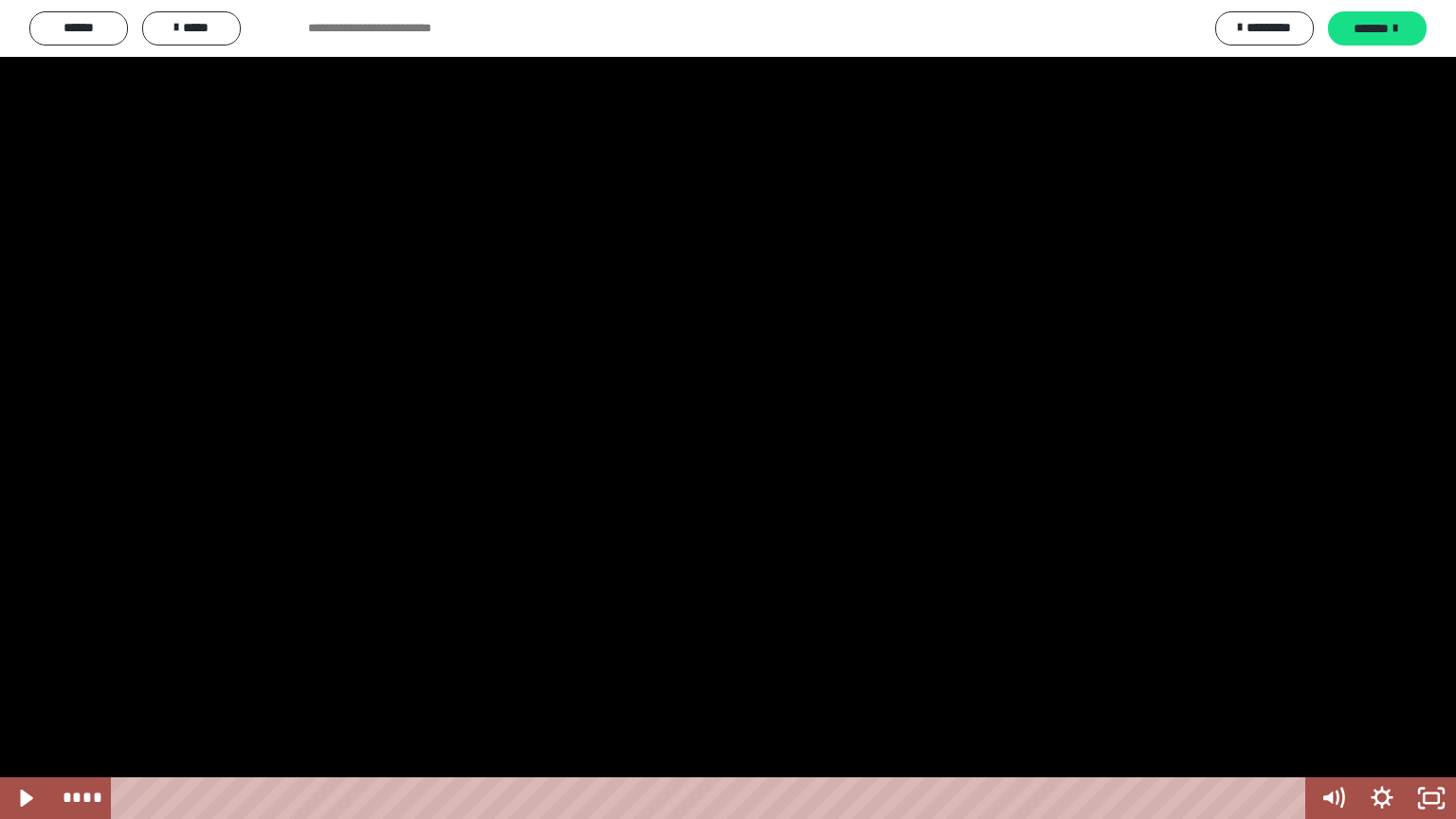 click at bounding box center [728, 410] 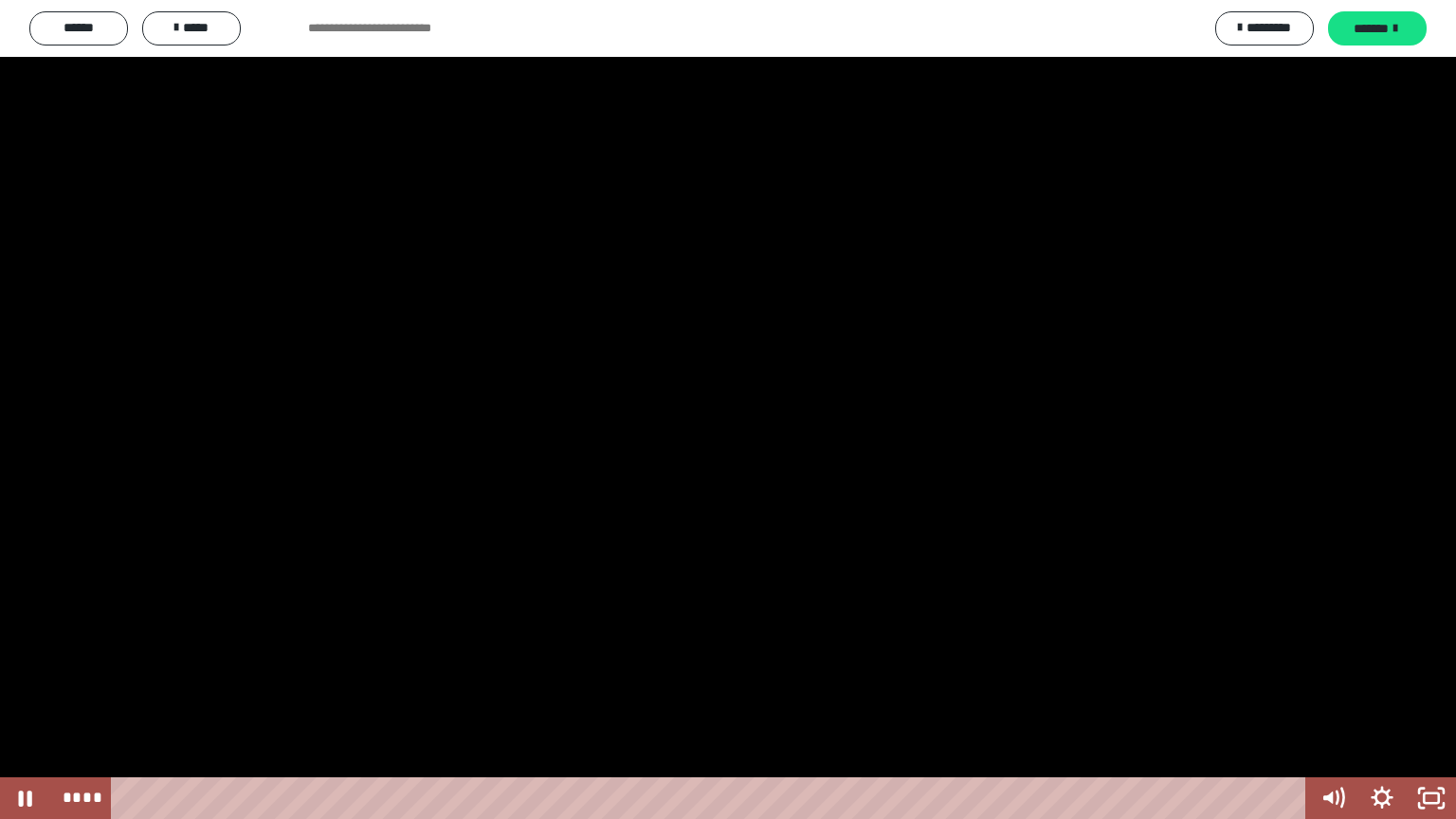 click at bounding box center [728, 410] 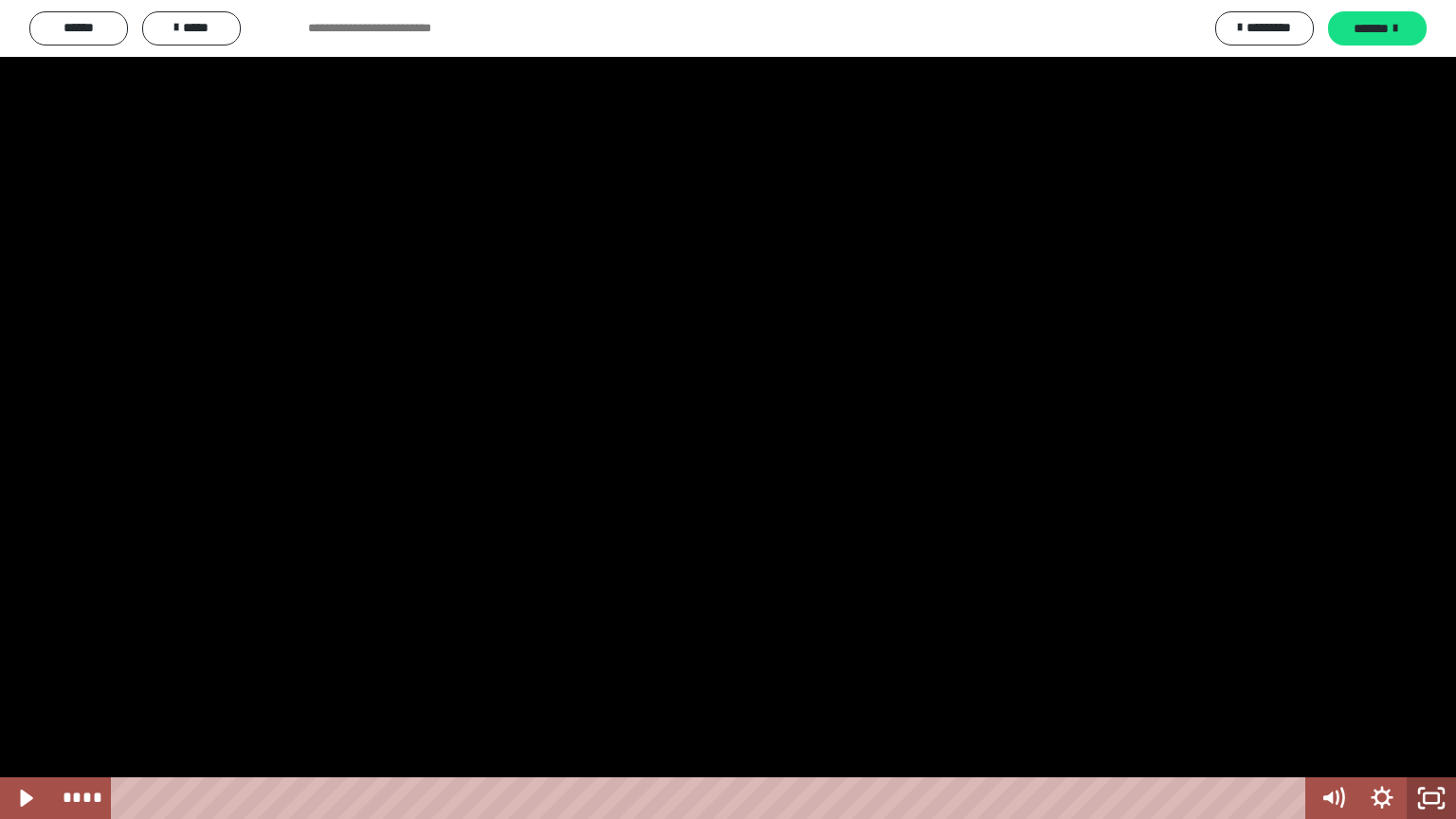 click 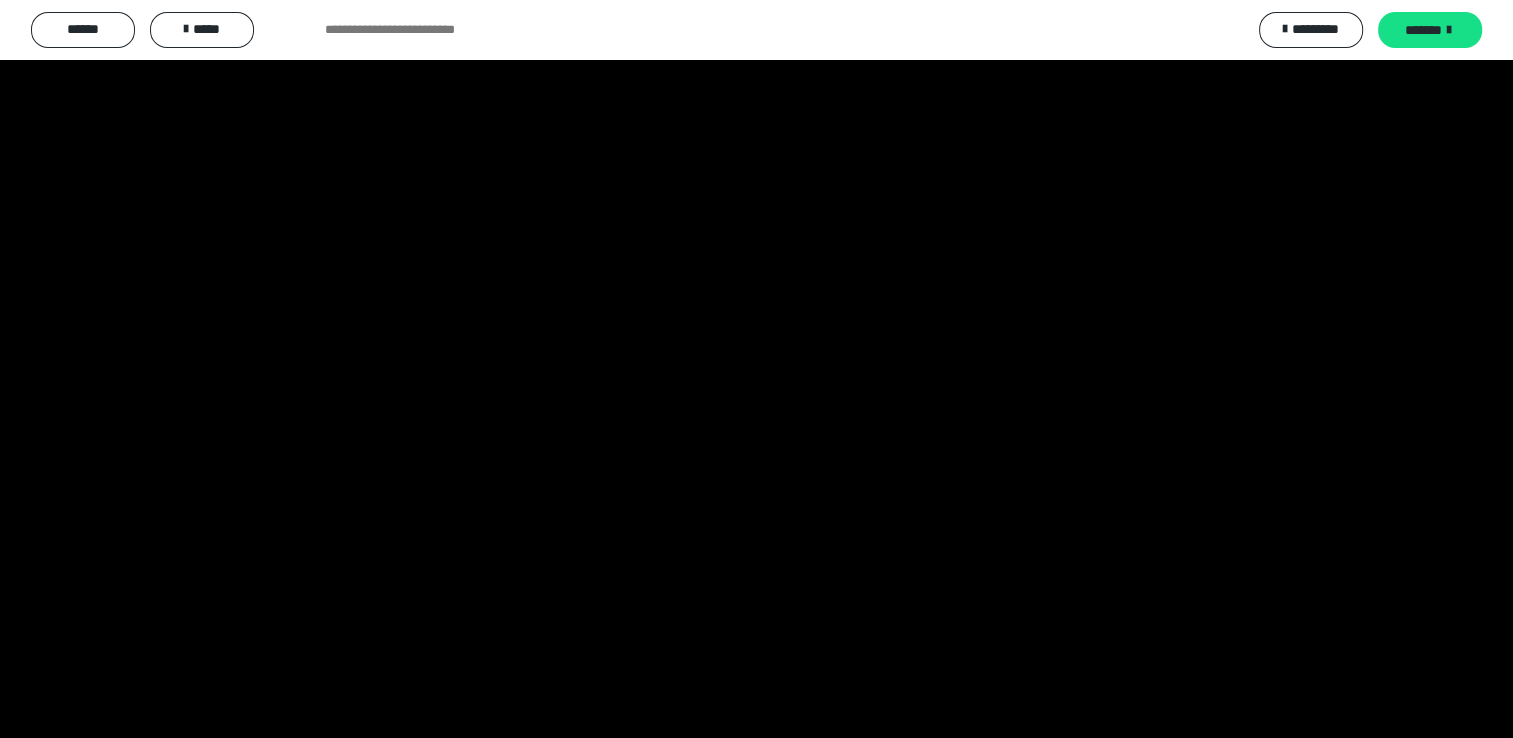 scroll, scrollTop: 3457, scrollLeft: 0, axis: vertical 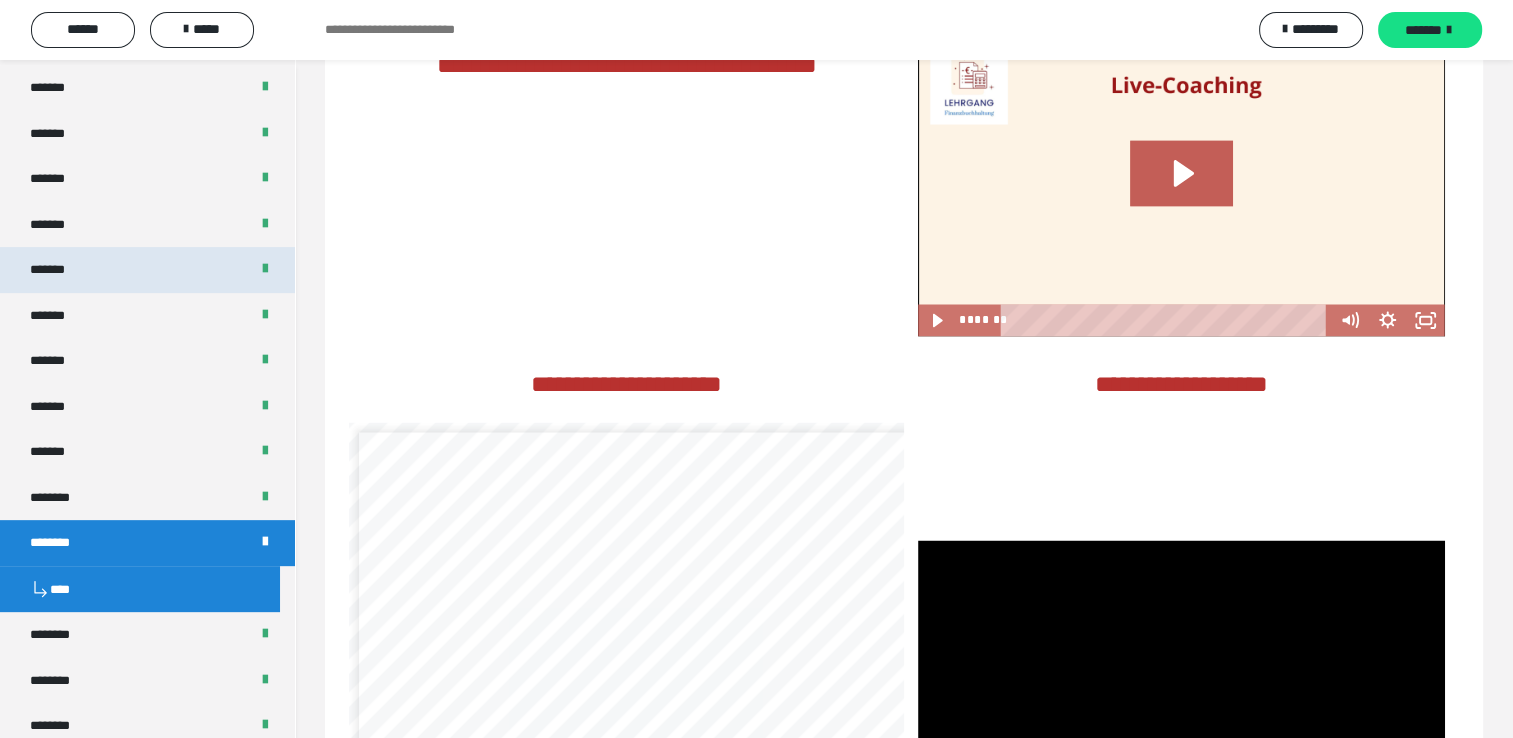 click on "*******" at bounding box center (58, 270) 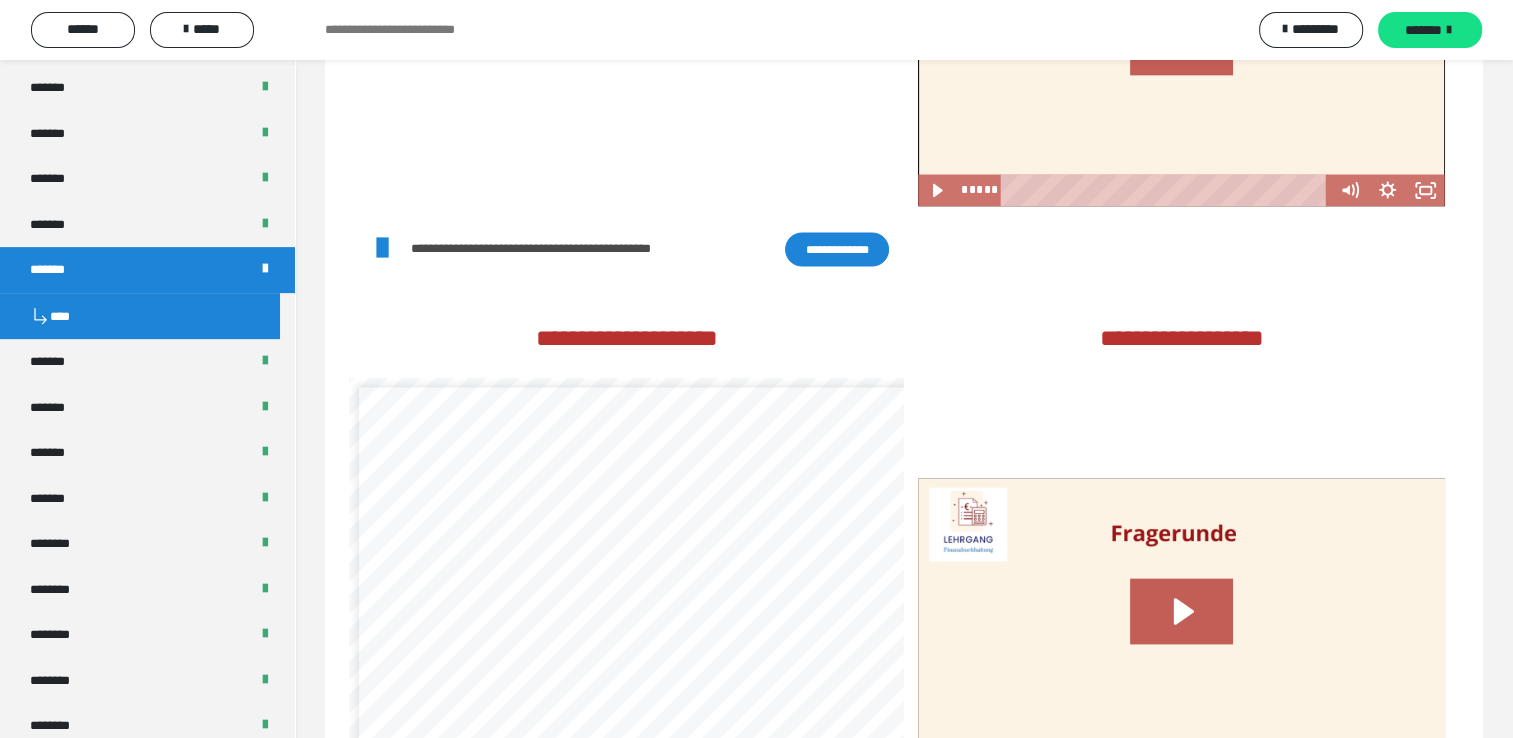 scroll, scrollTop: 3571, scrollLeft: 0, axis: vertical 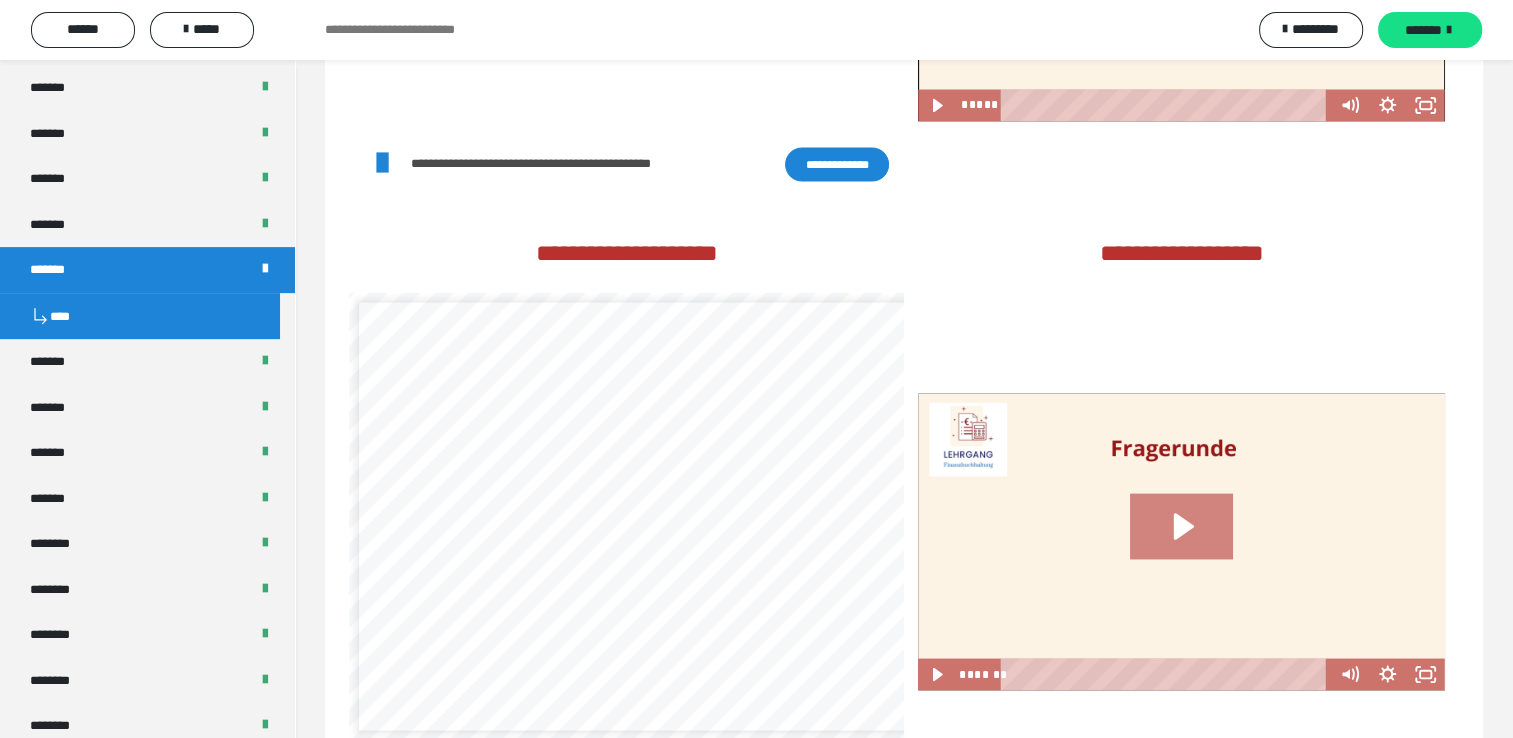 click 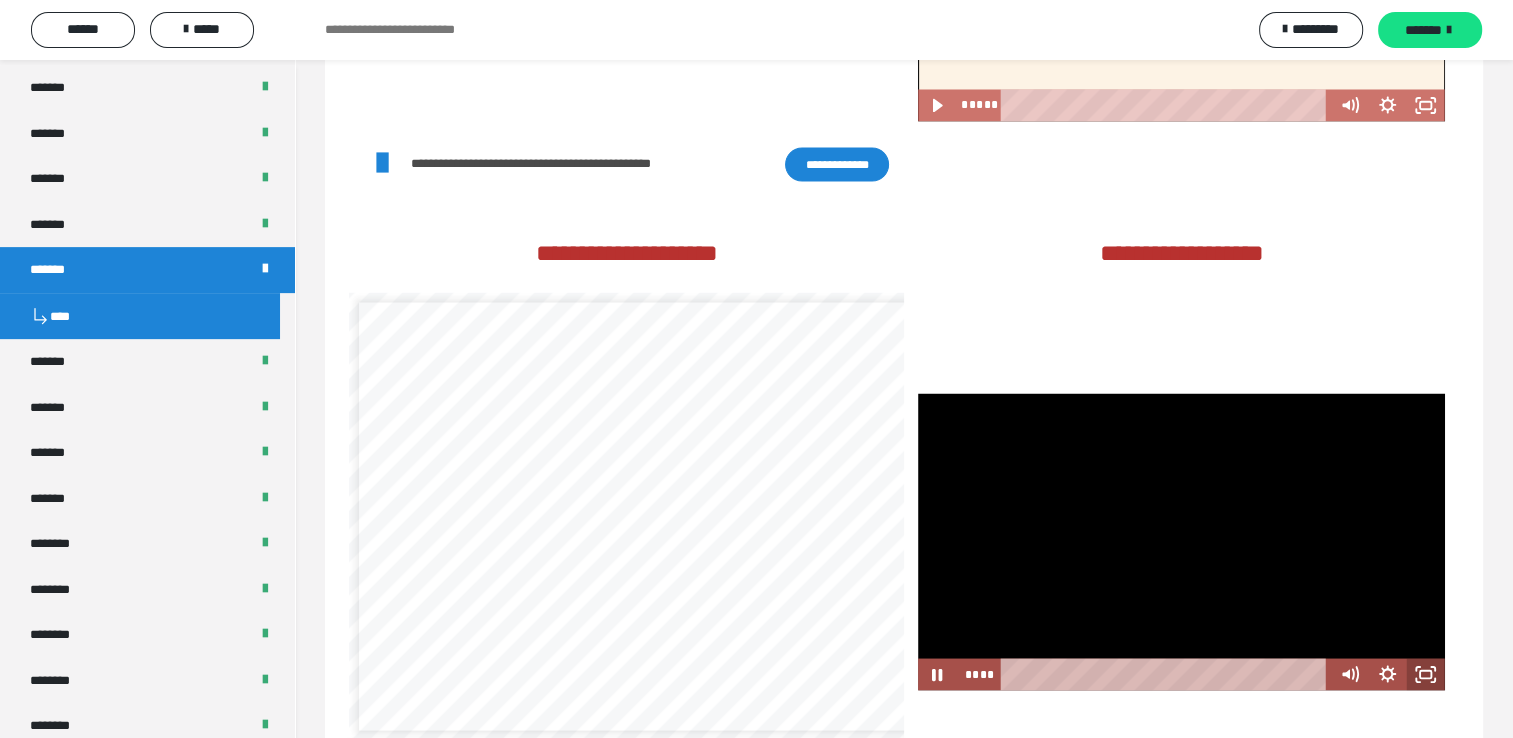 click 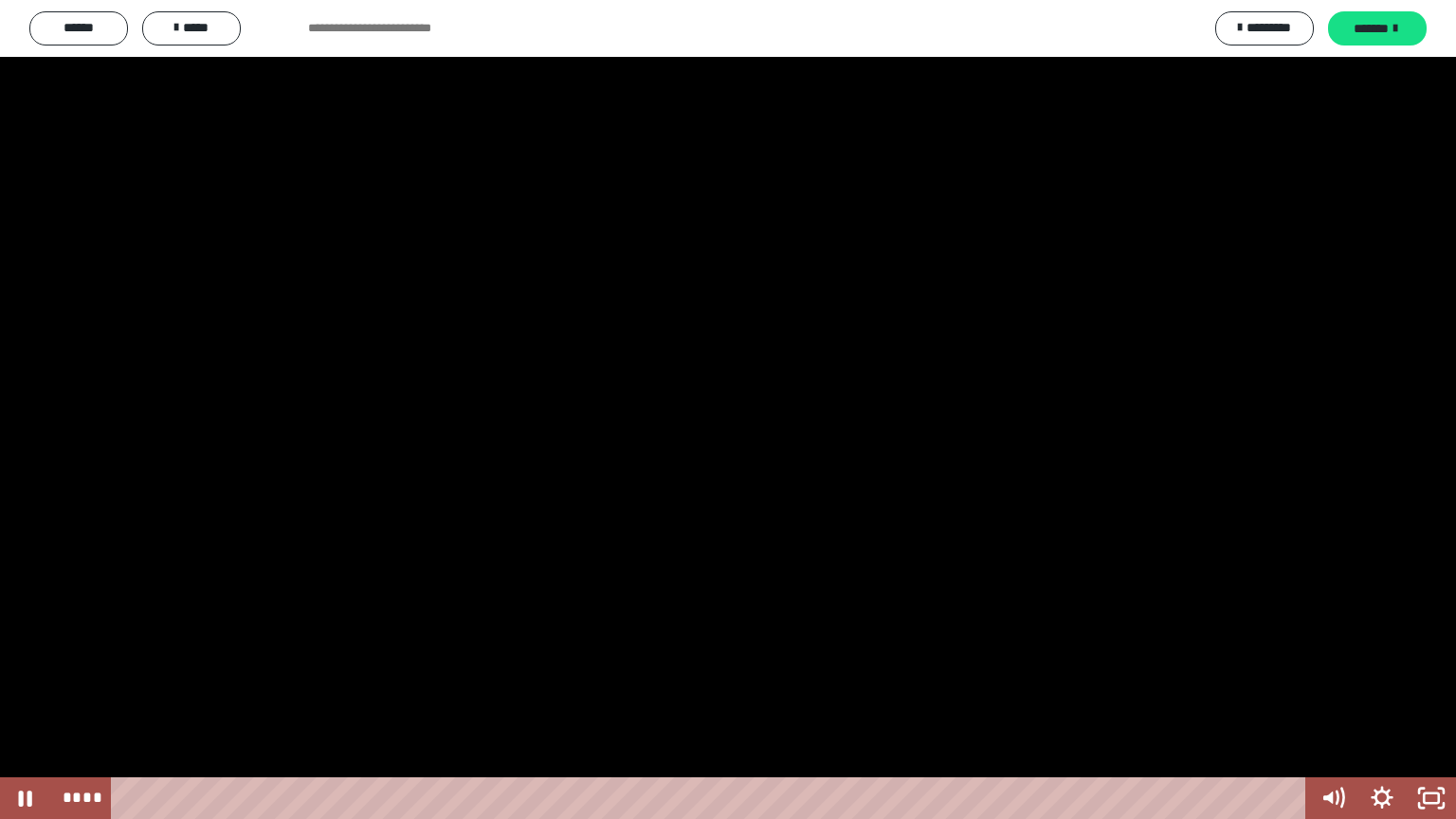 click at bounding box center [728, 410] 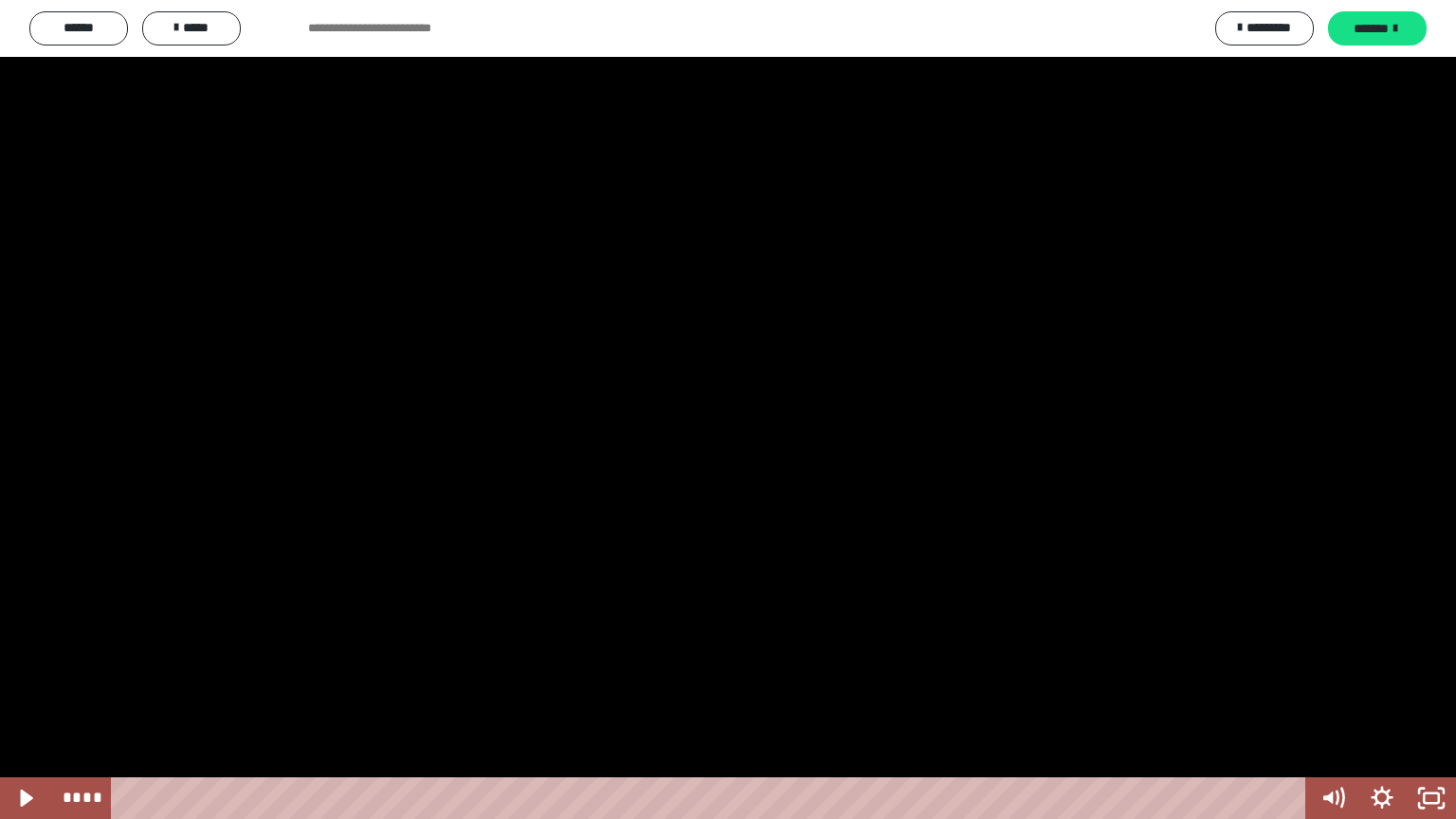 click at bounding box center (728, 410) 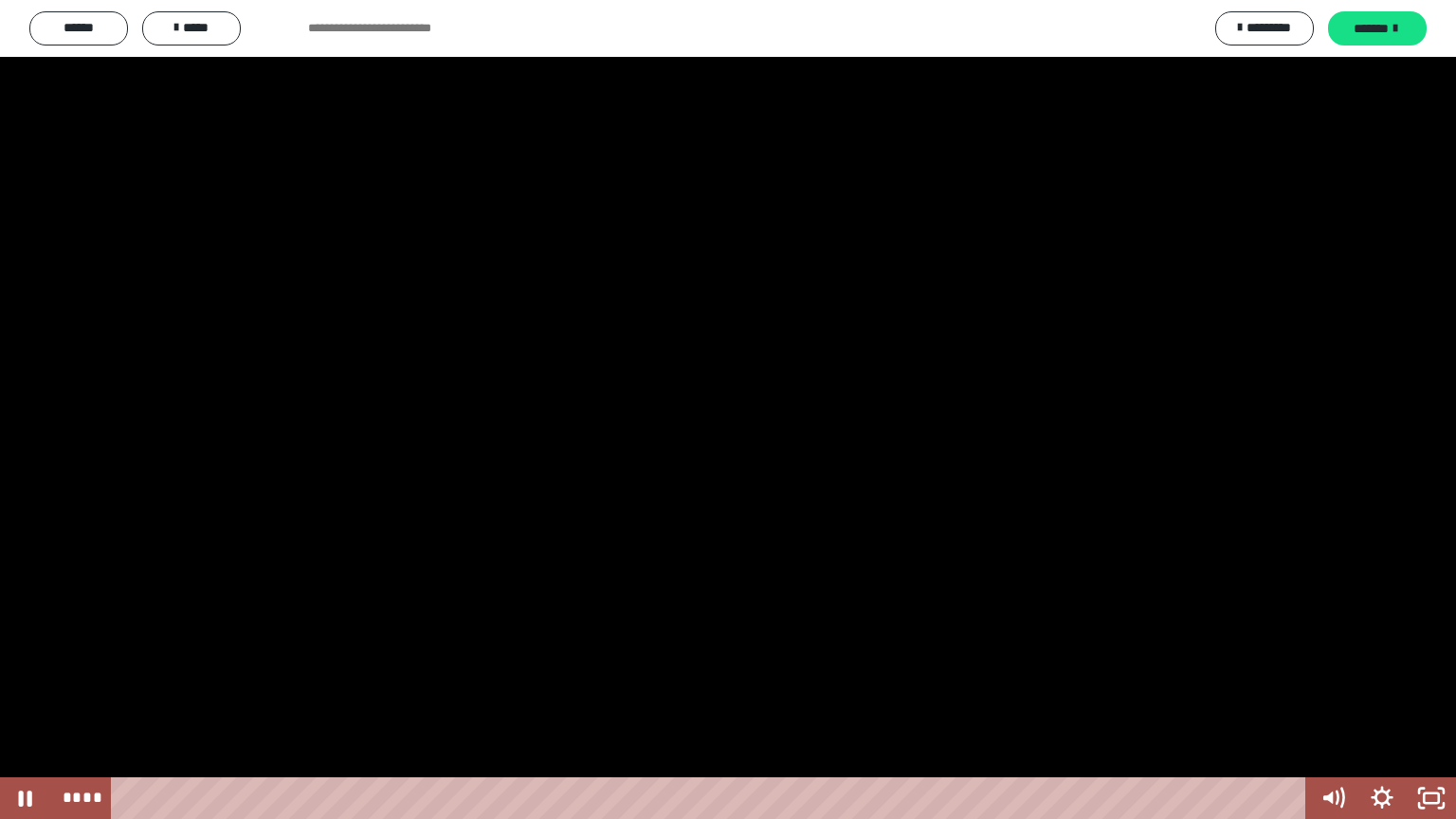 click at bounding box center [728, 410] 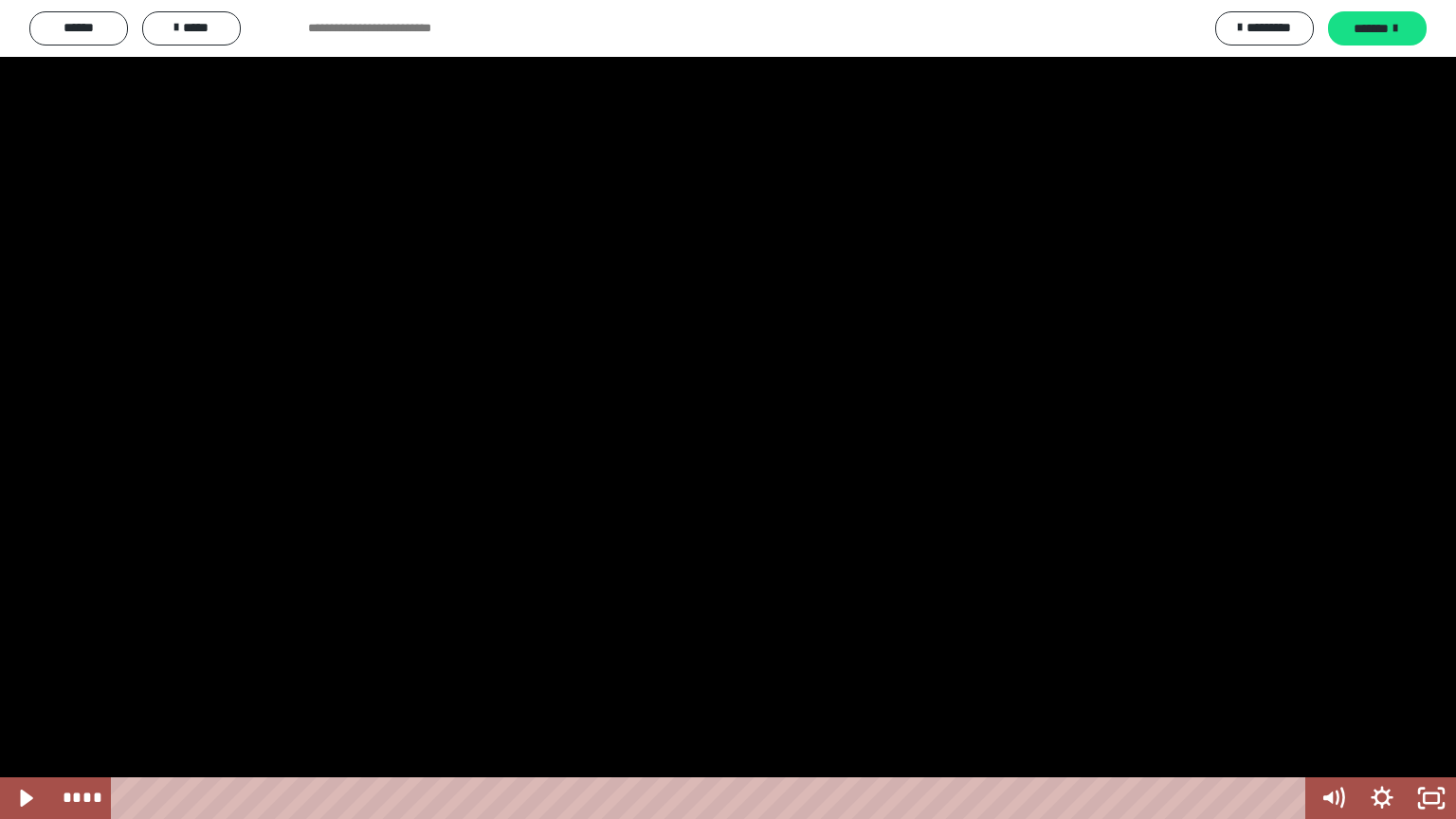 click at bounding box center (728, 410) 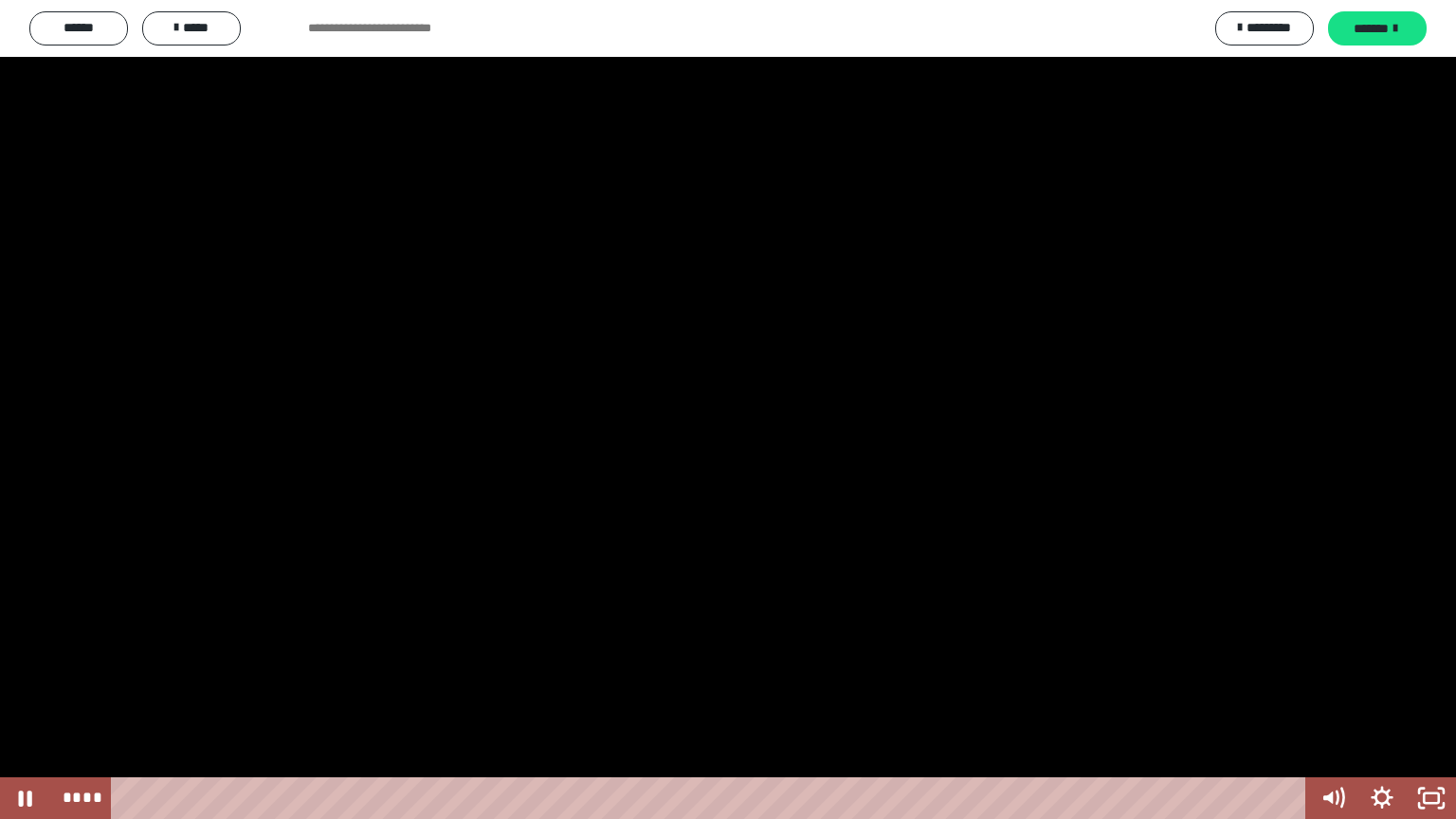 click at bounding box center [728, 410] 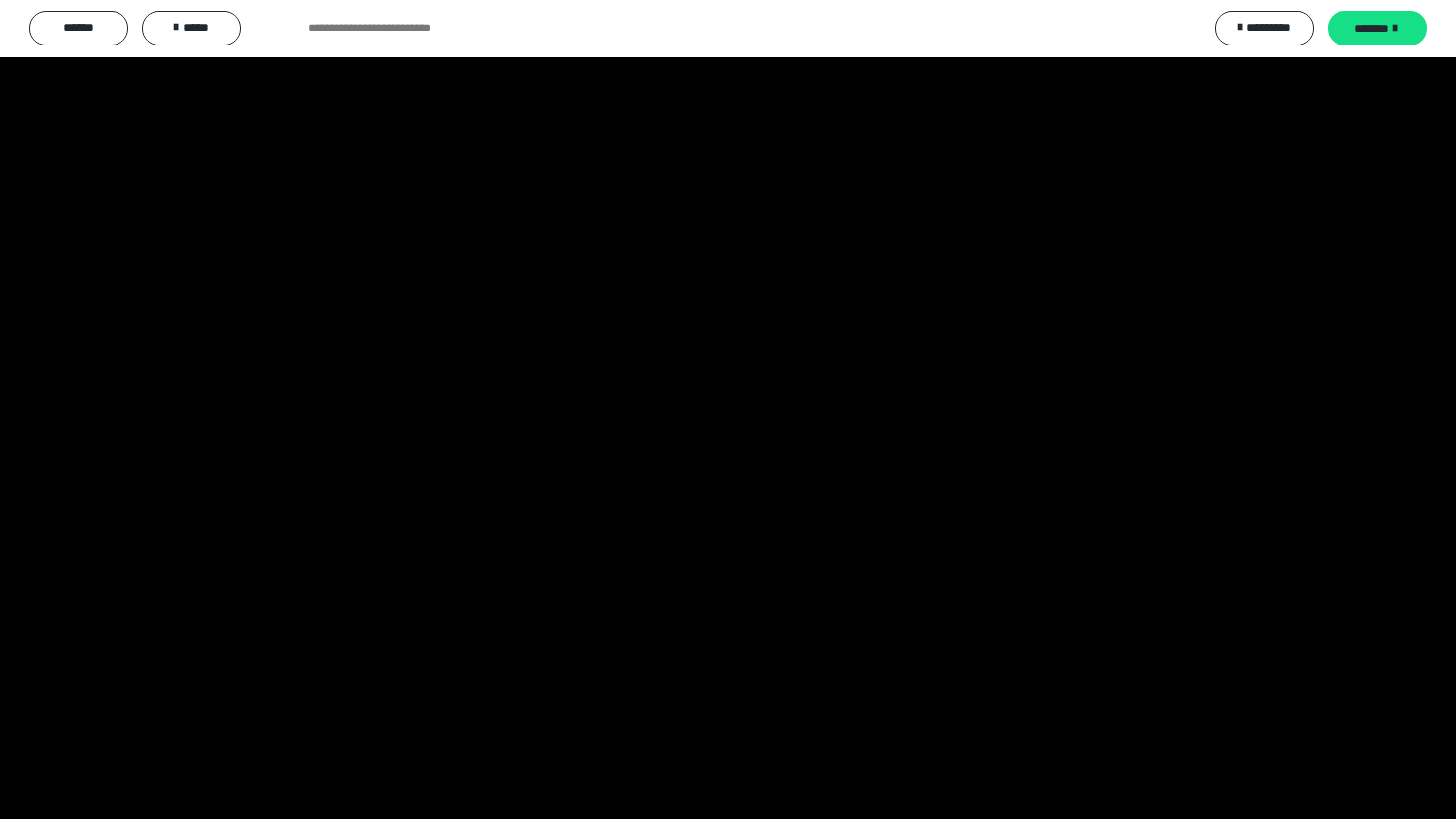 click at bounding box center (728, 410) 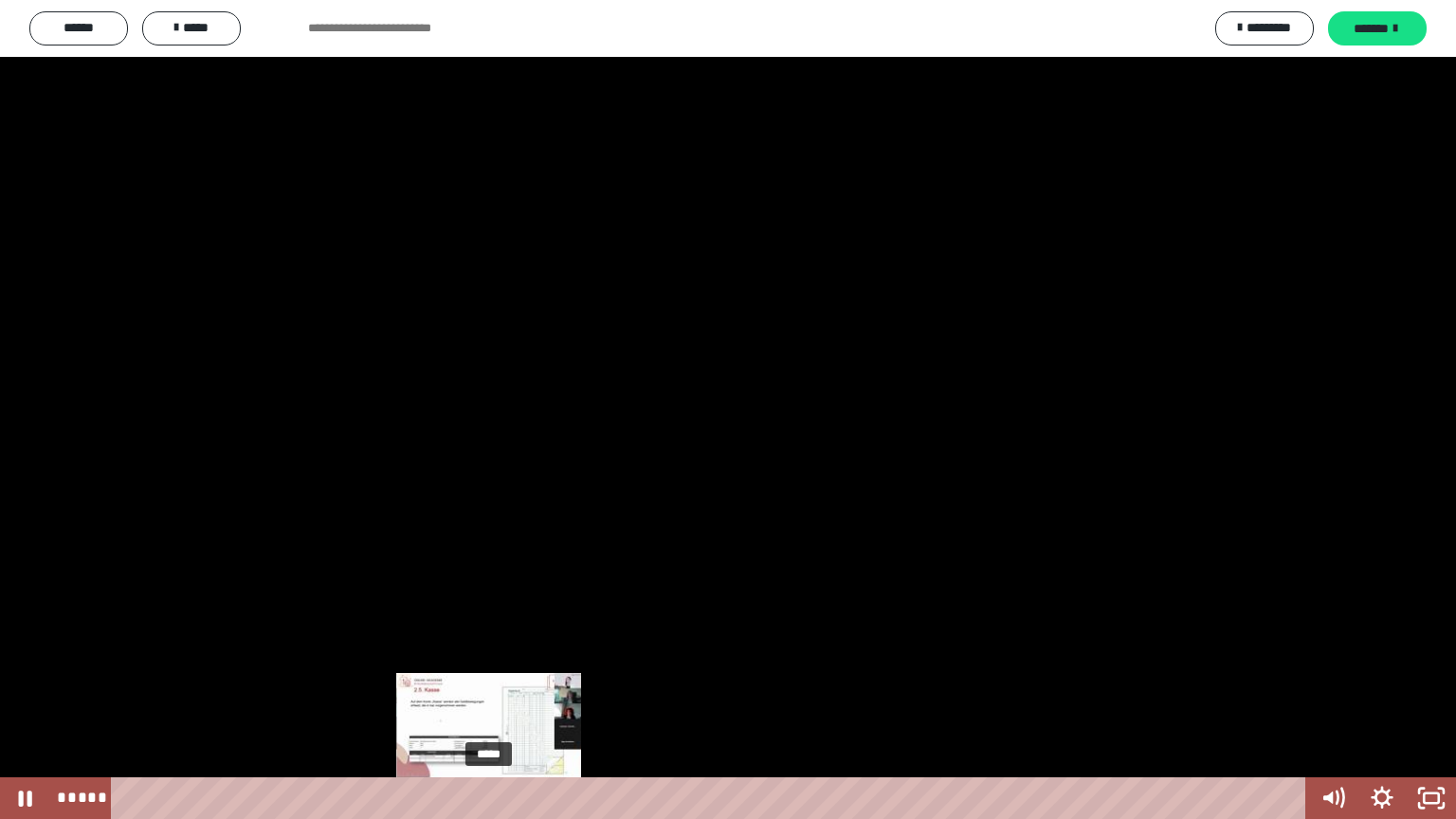 click on "*****" at bounding box center (712, 798) 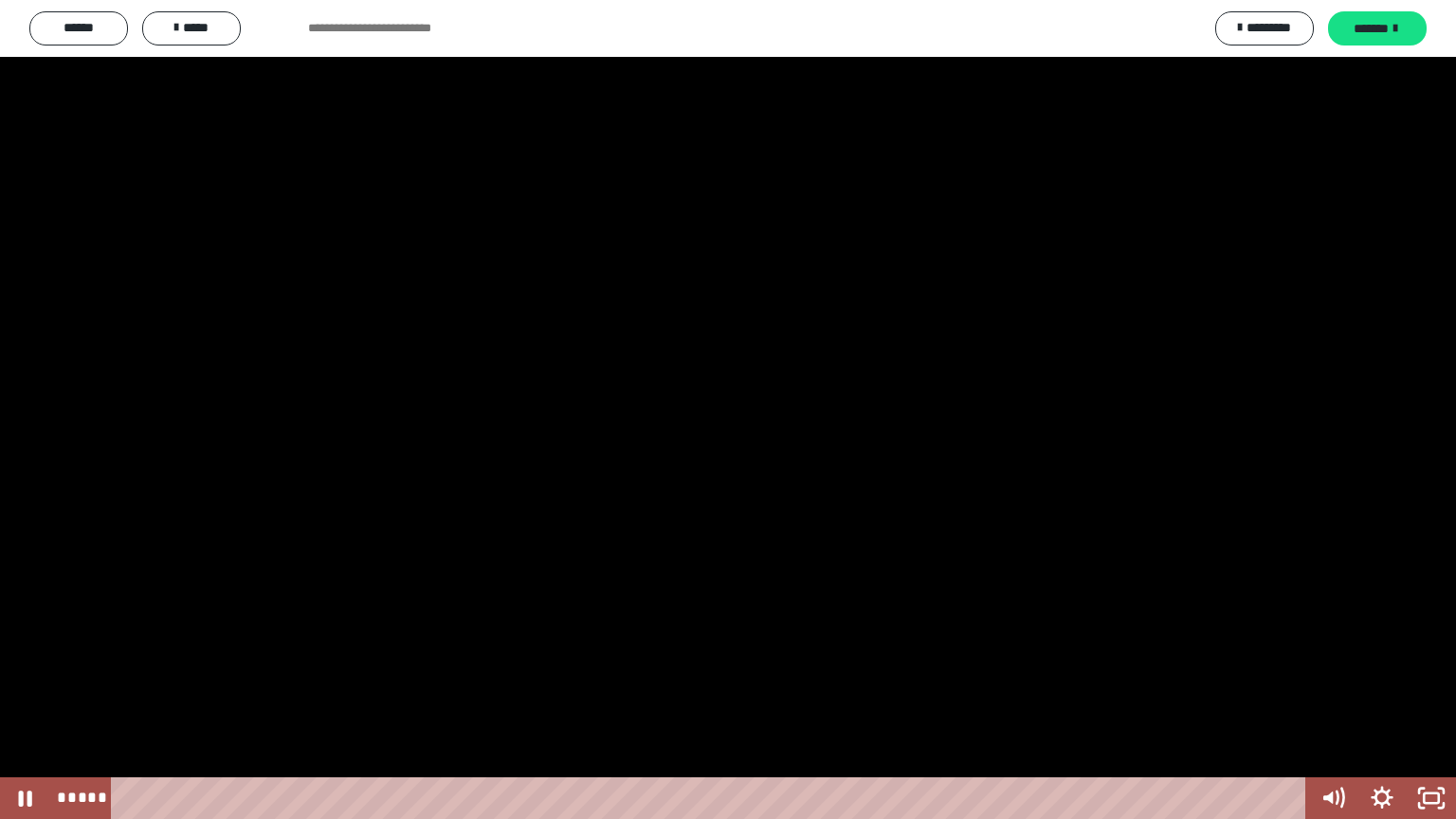 click at bounding box center (728, 410) 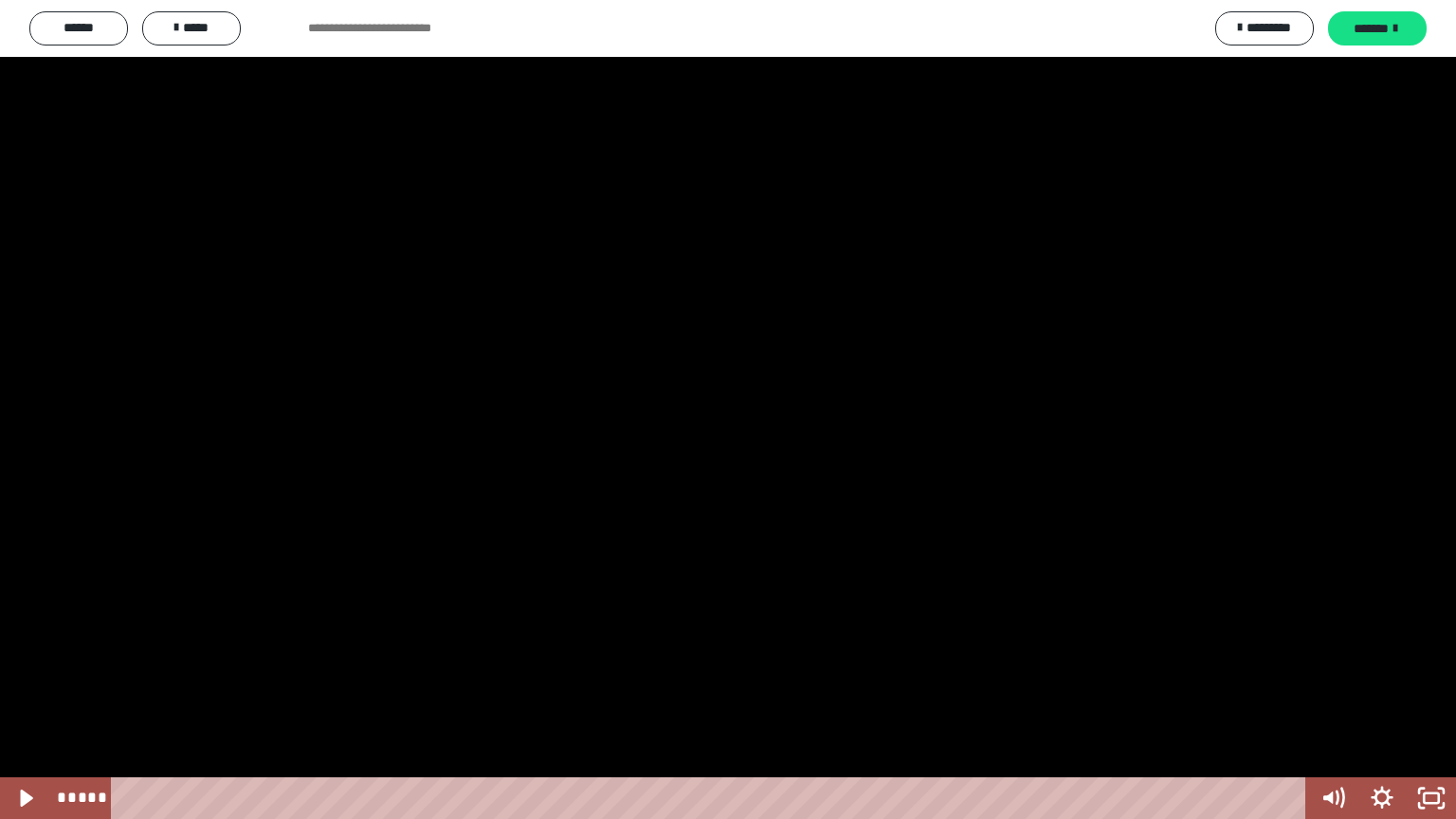 click at bounding box center (728, 410) 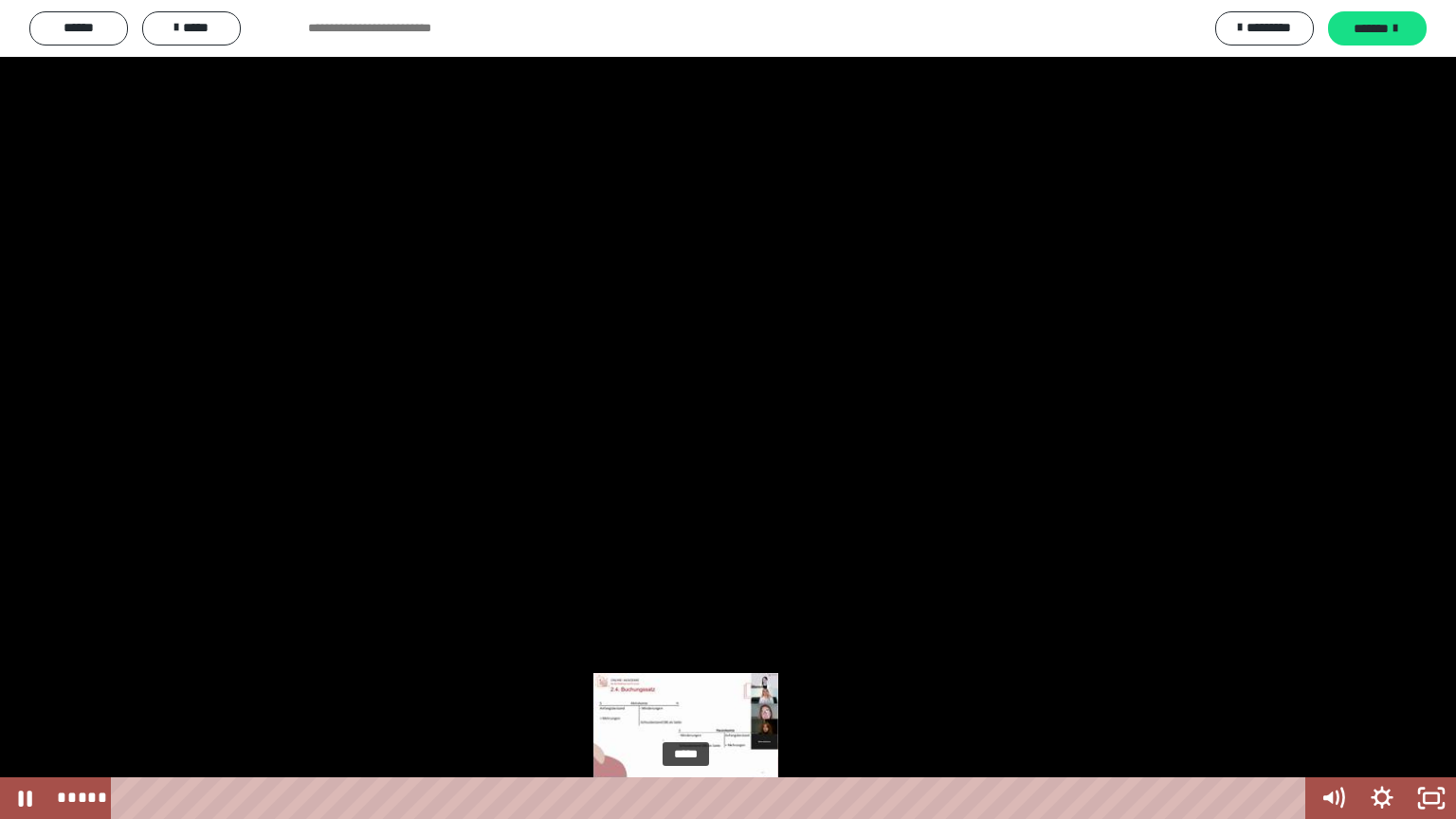 click on "*****" at bounding box center (712, 798) 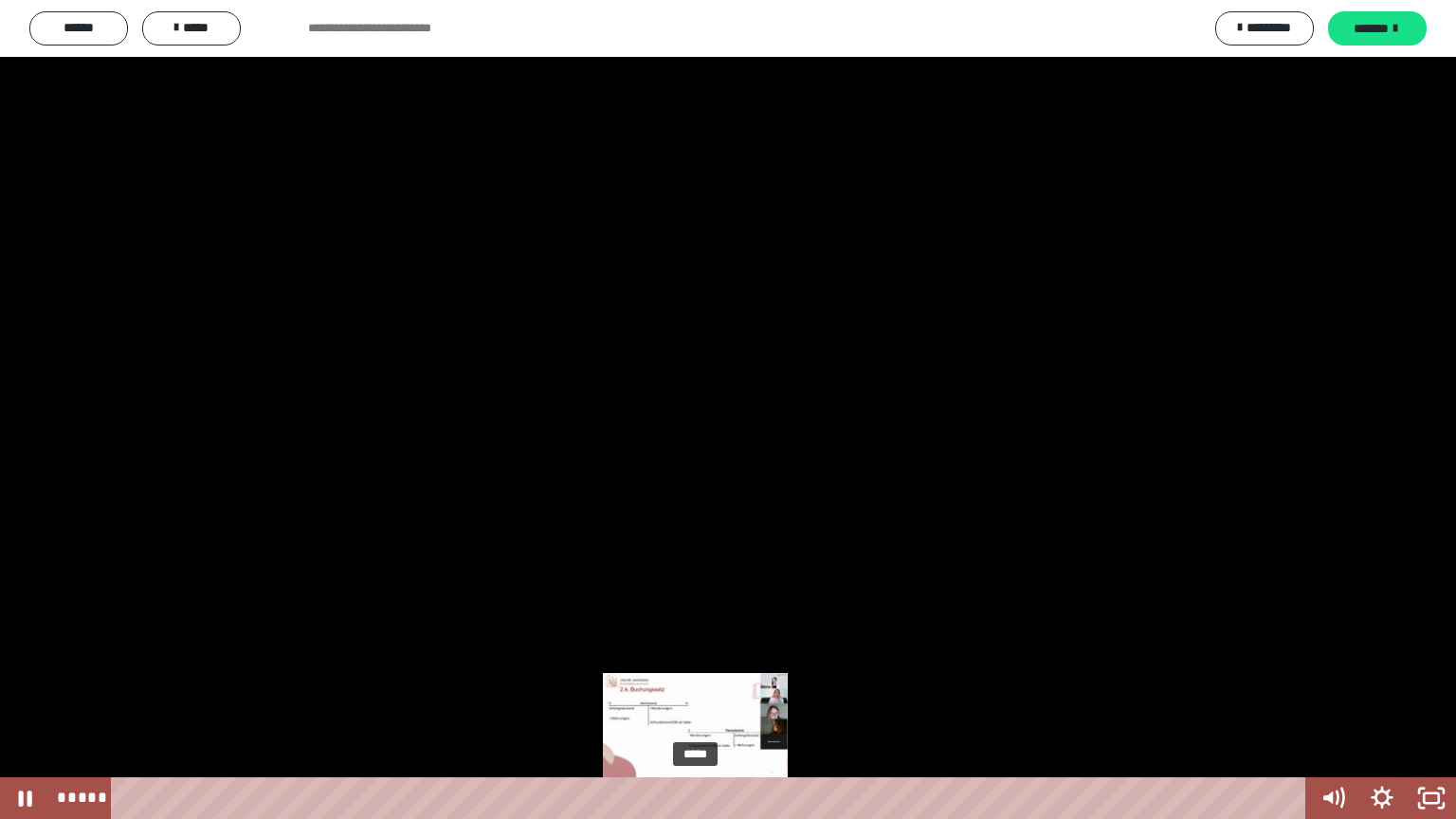click on "*****" at bounding box center (712, 798) 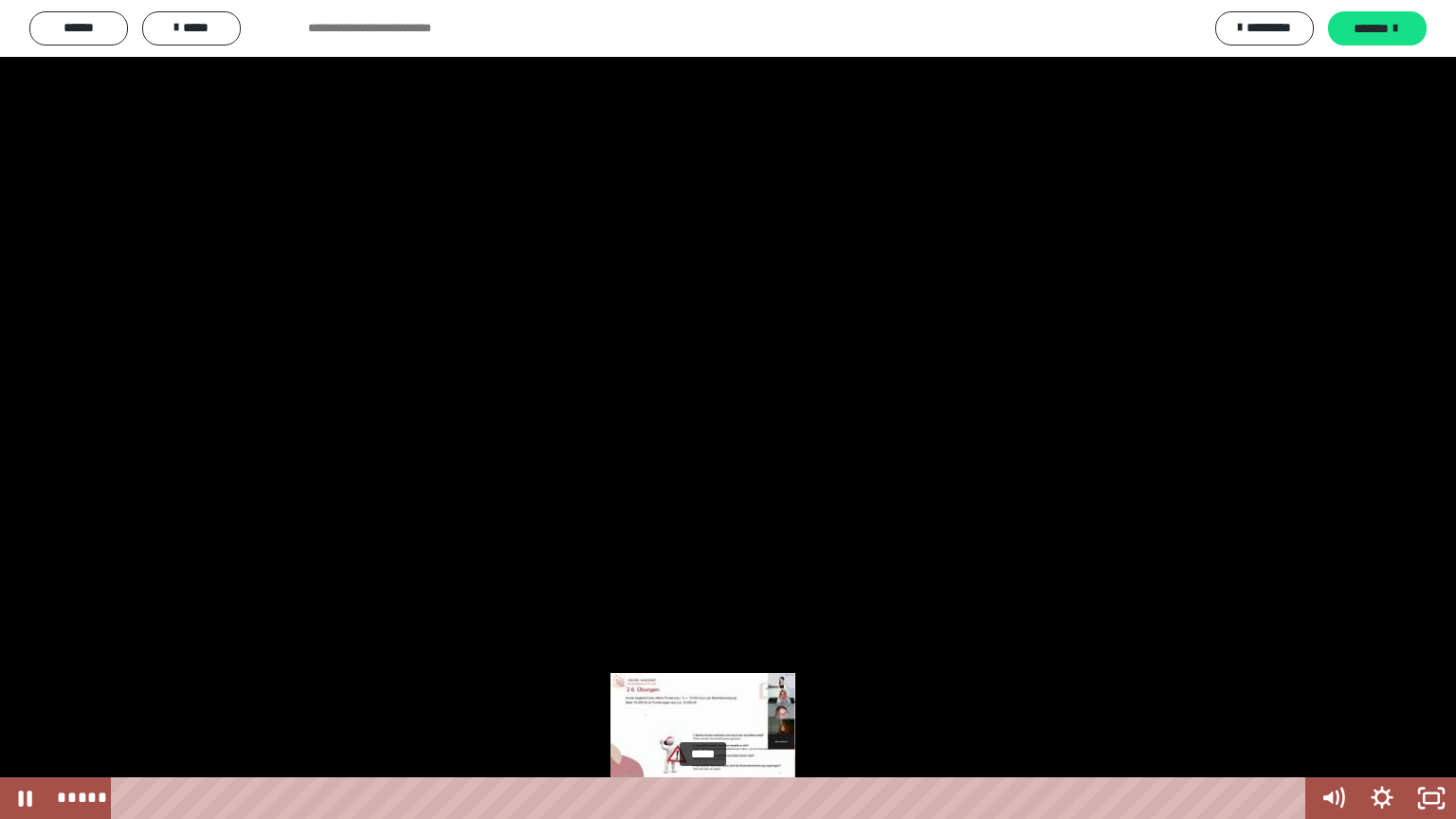 click on "*****" at bounding box center (712, 798) 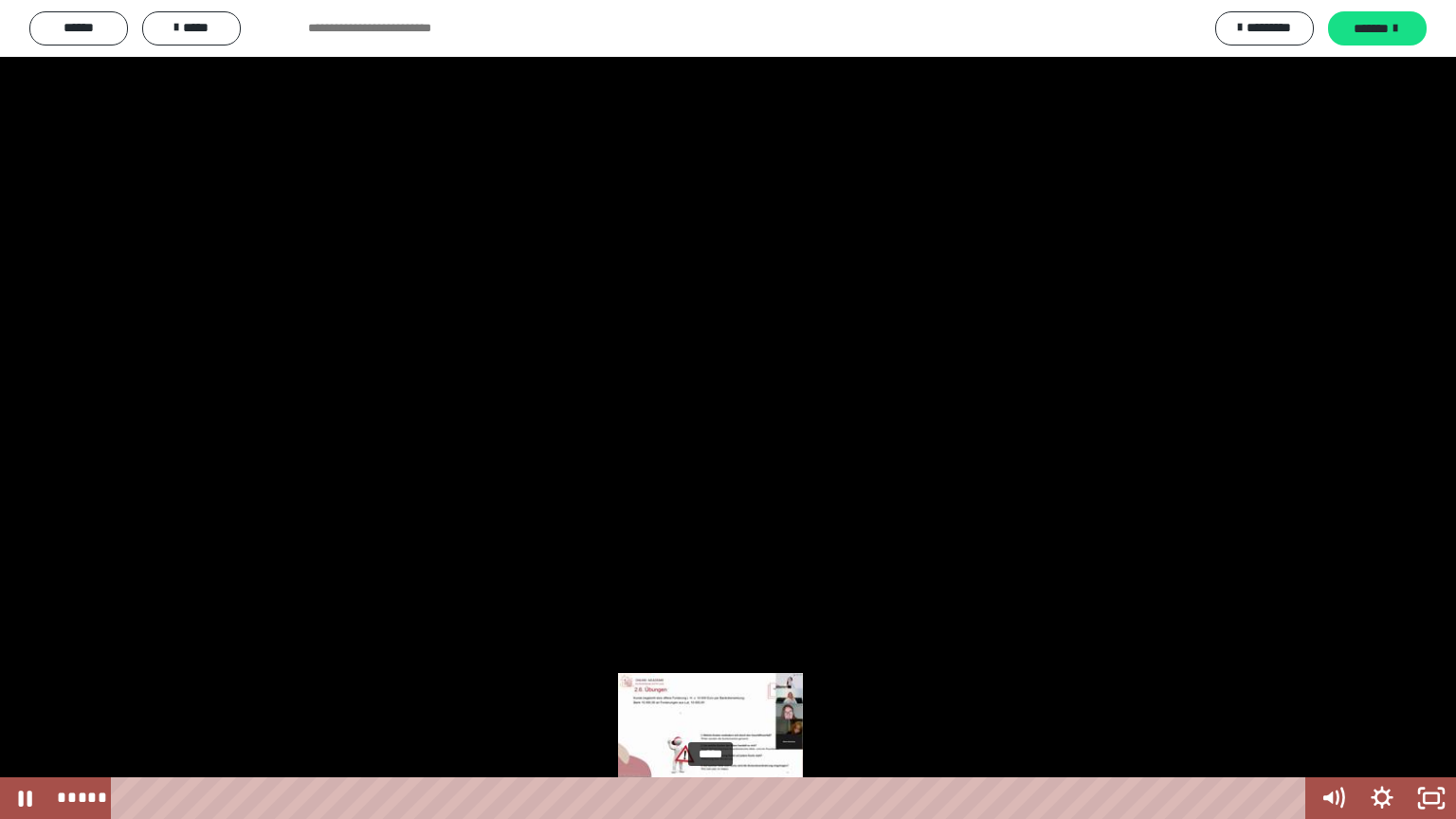 click on "*****" at bounding box center [712, 798] 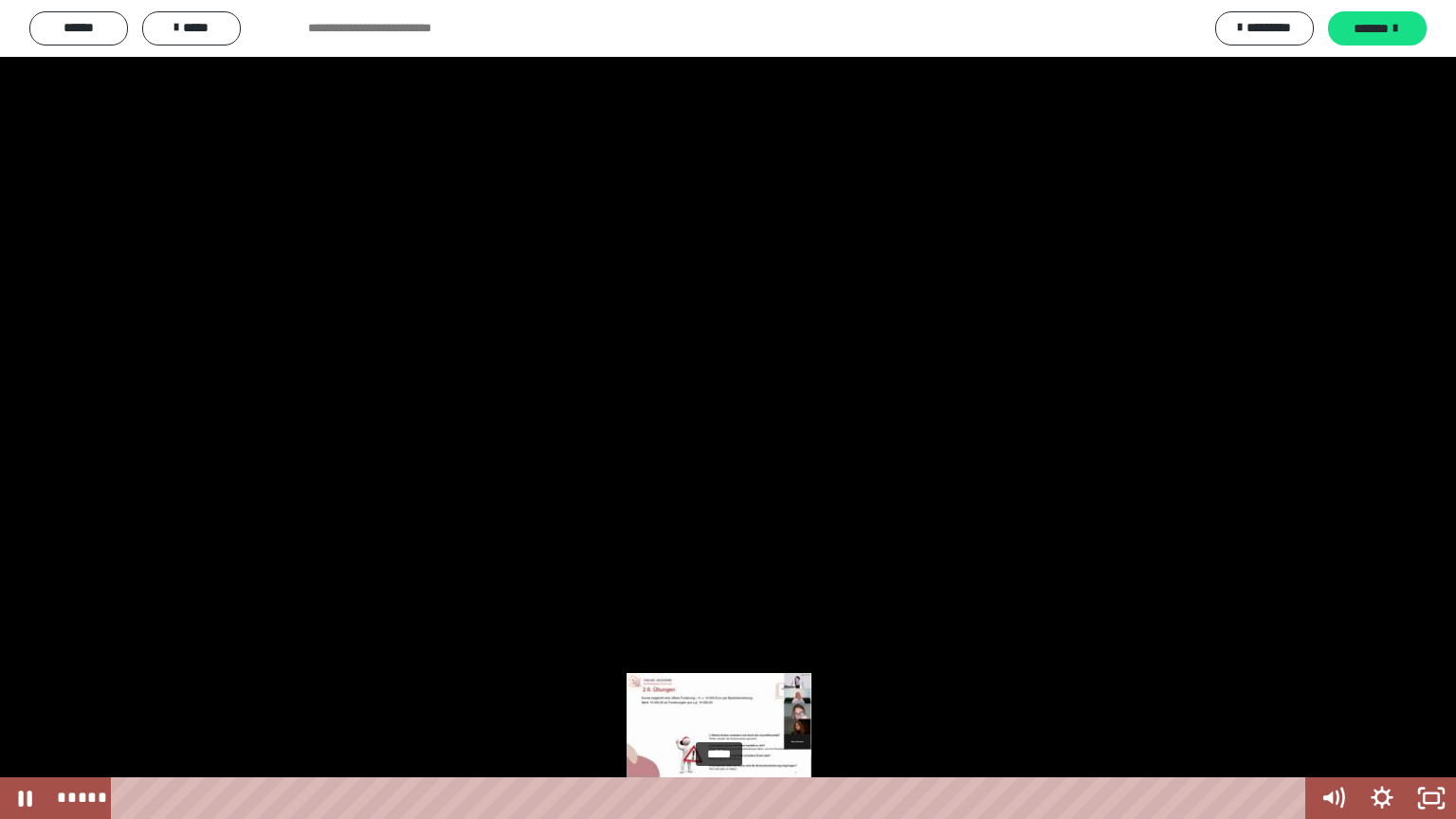 click on "*****" at bounding box center (712, 798) 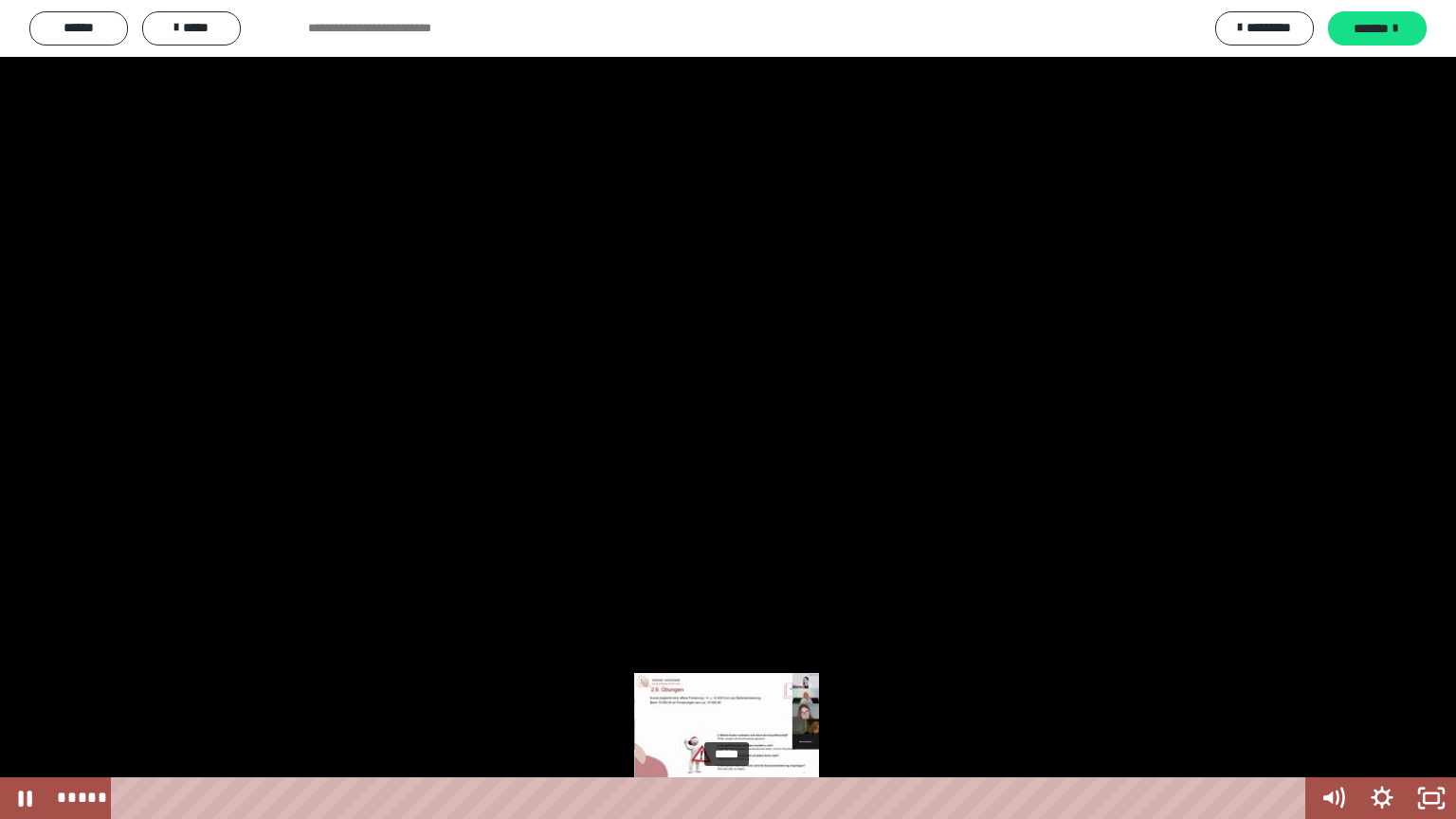 click on "*****" at bounding box center (712, 798) 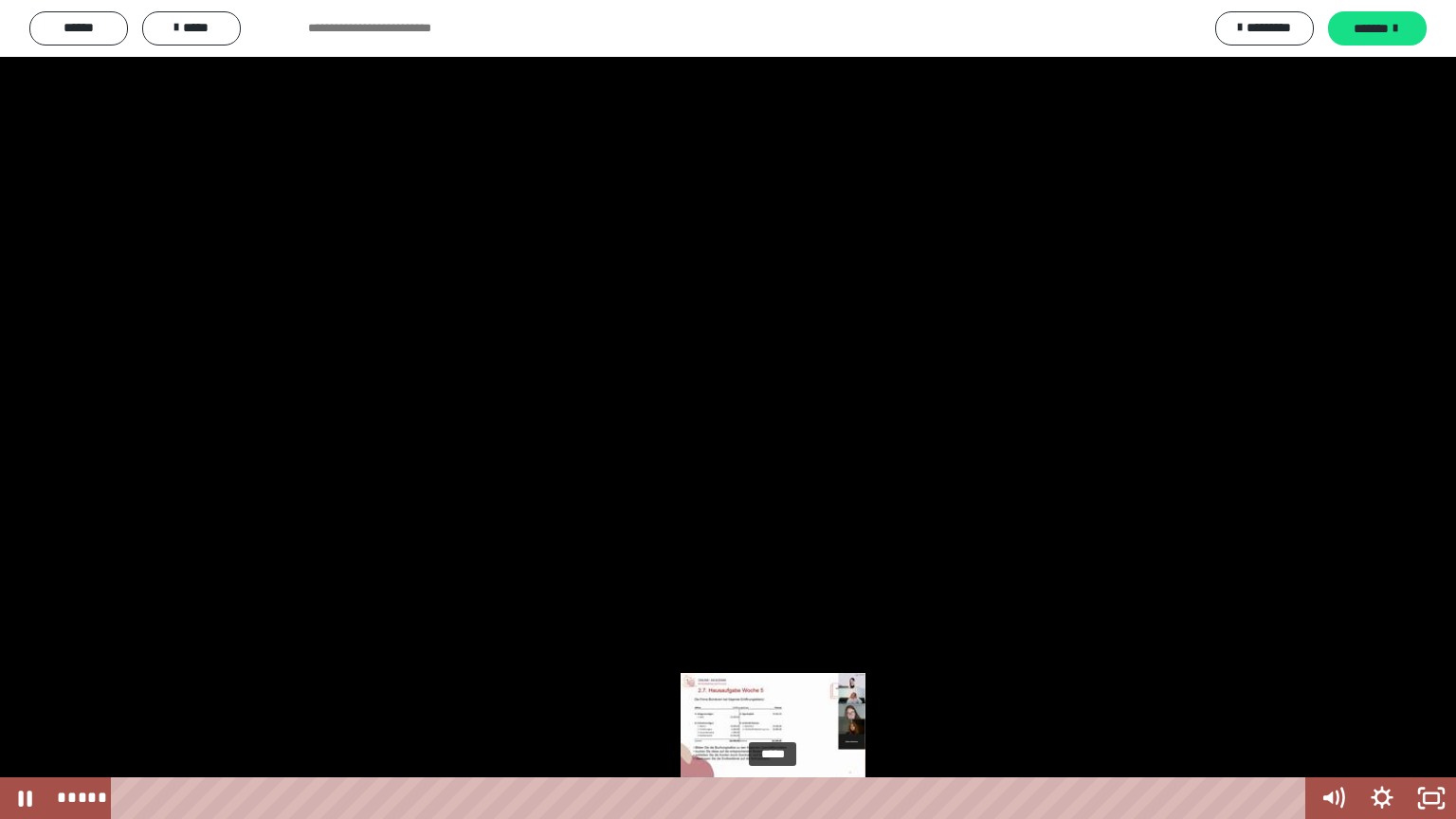 click on "*****" at bounding box center (712, 798) 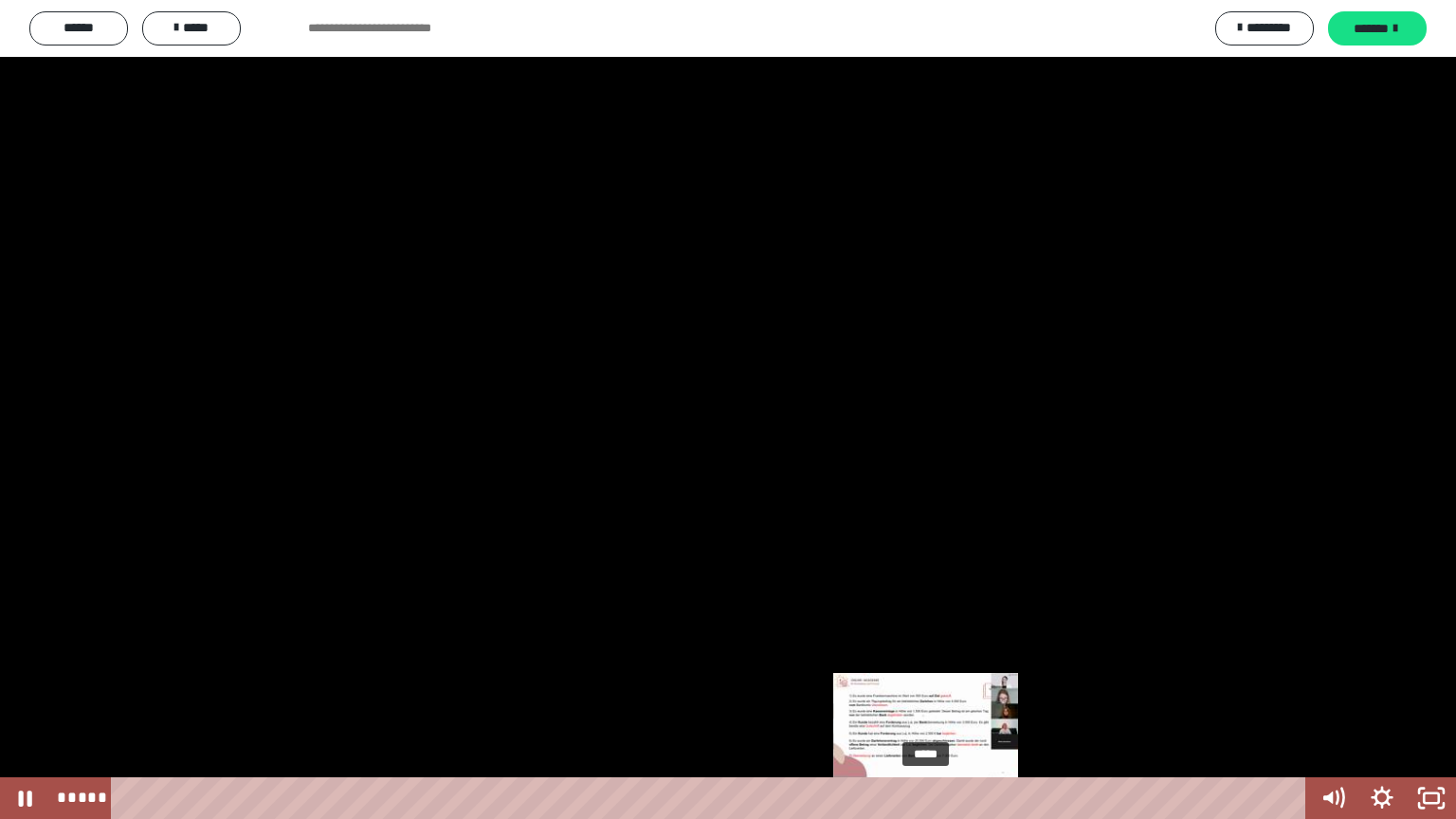 click on "*****" at bounding box center [712, 798] 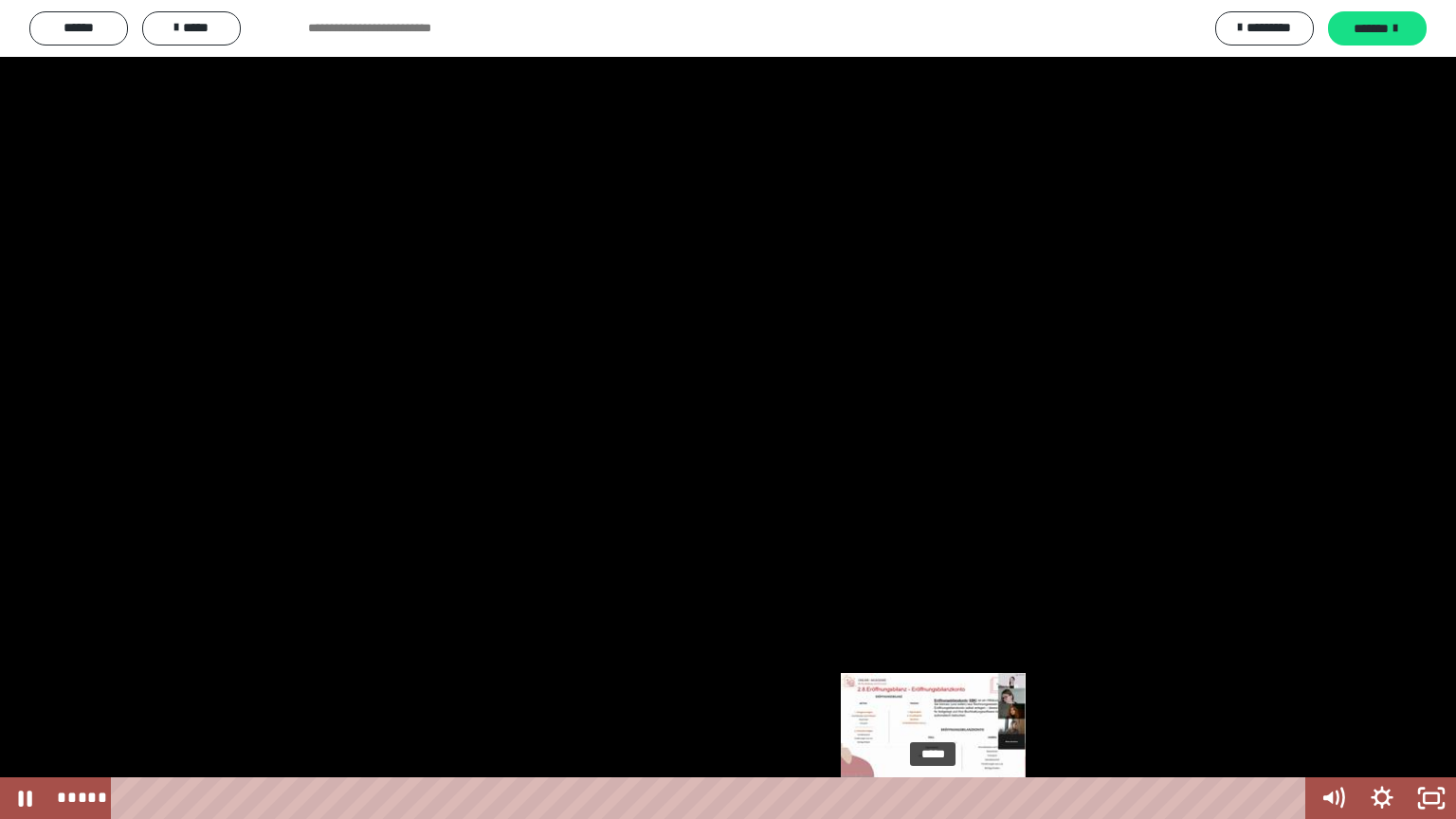 click on "*****" at bounding box center [712, 798] 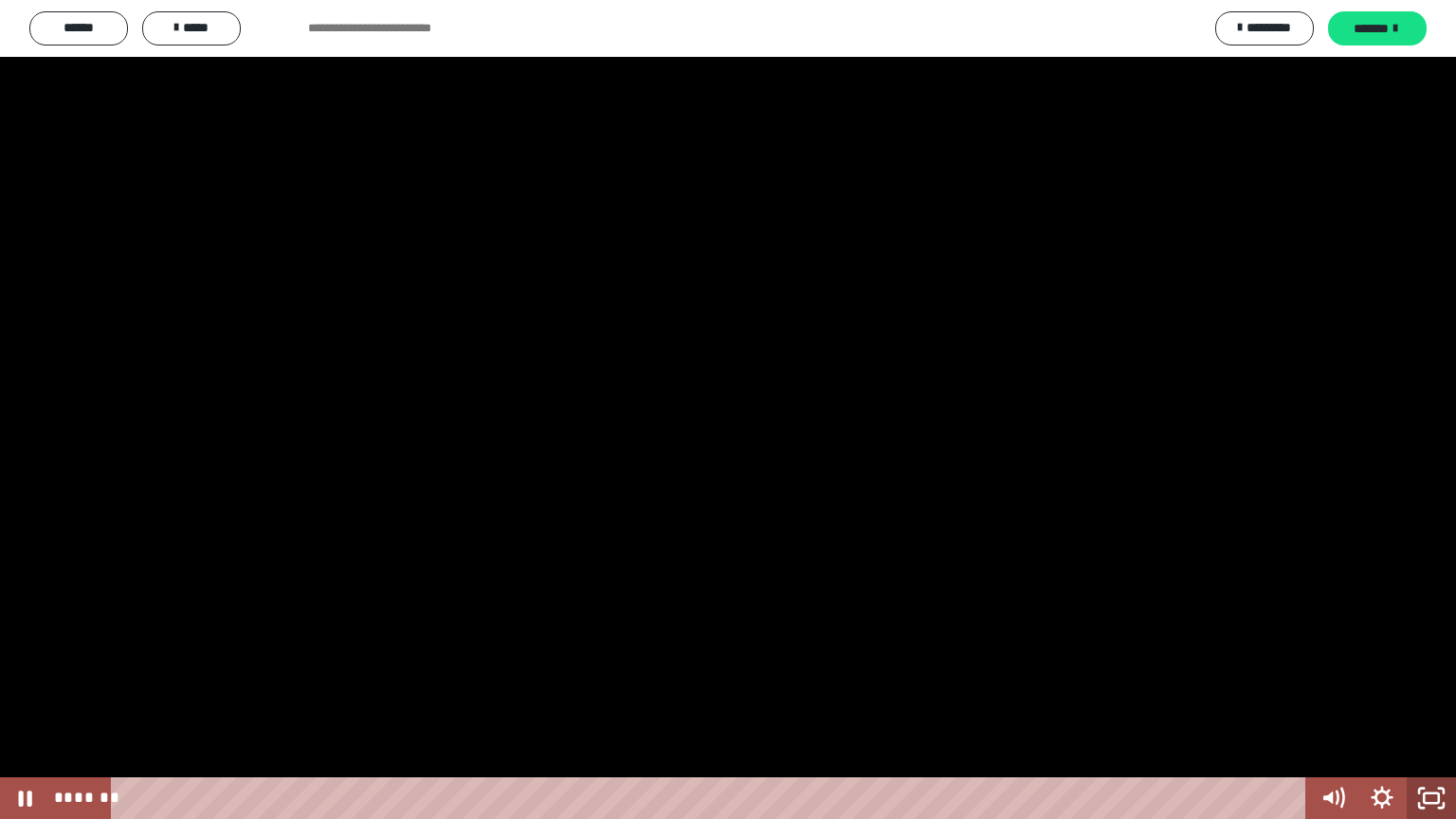 click 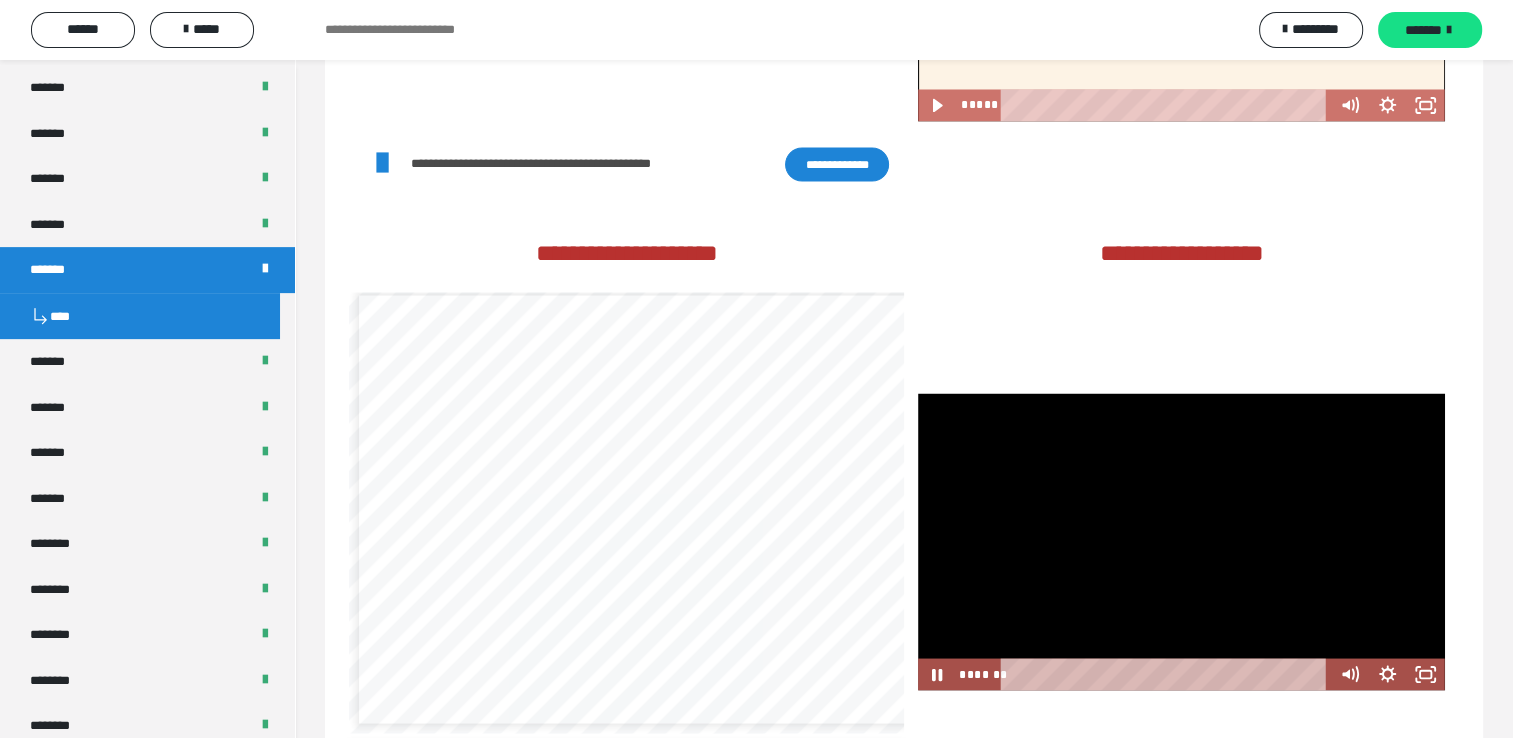 click at bounding box center [1181, 541] 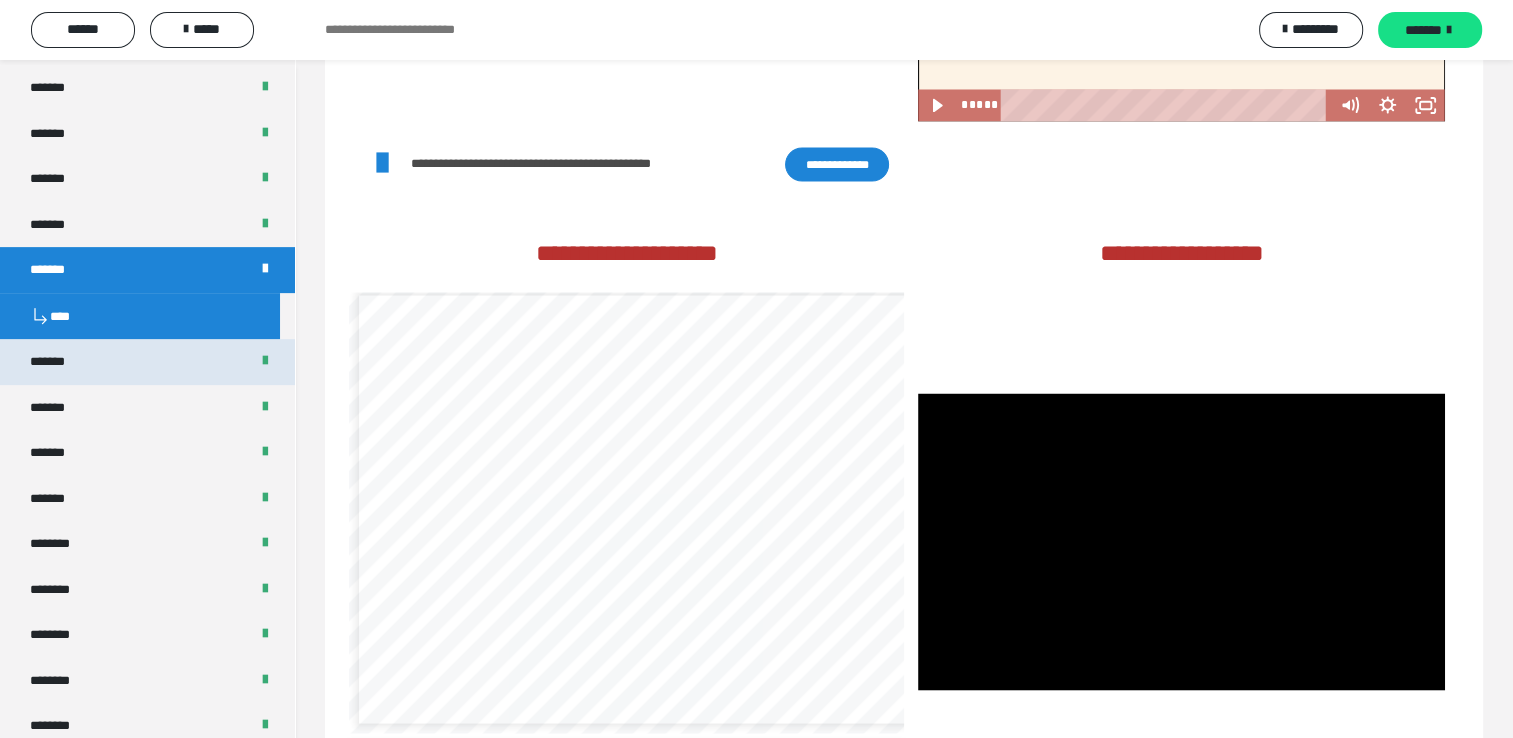 click on "*******" at bounding box center (147, 362) 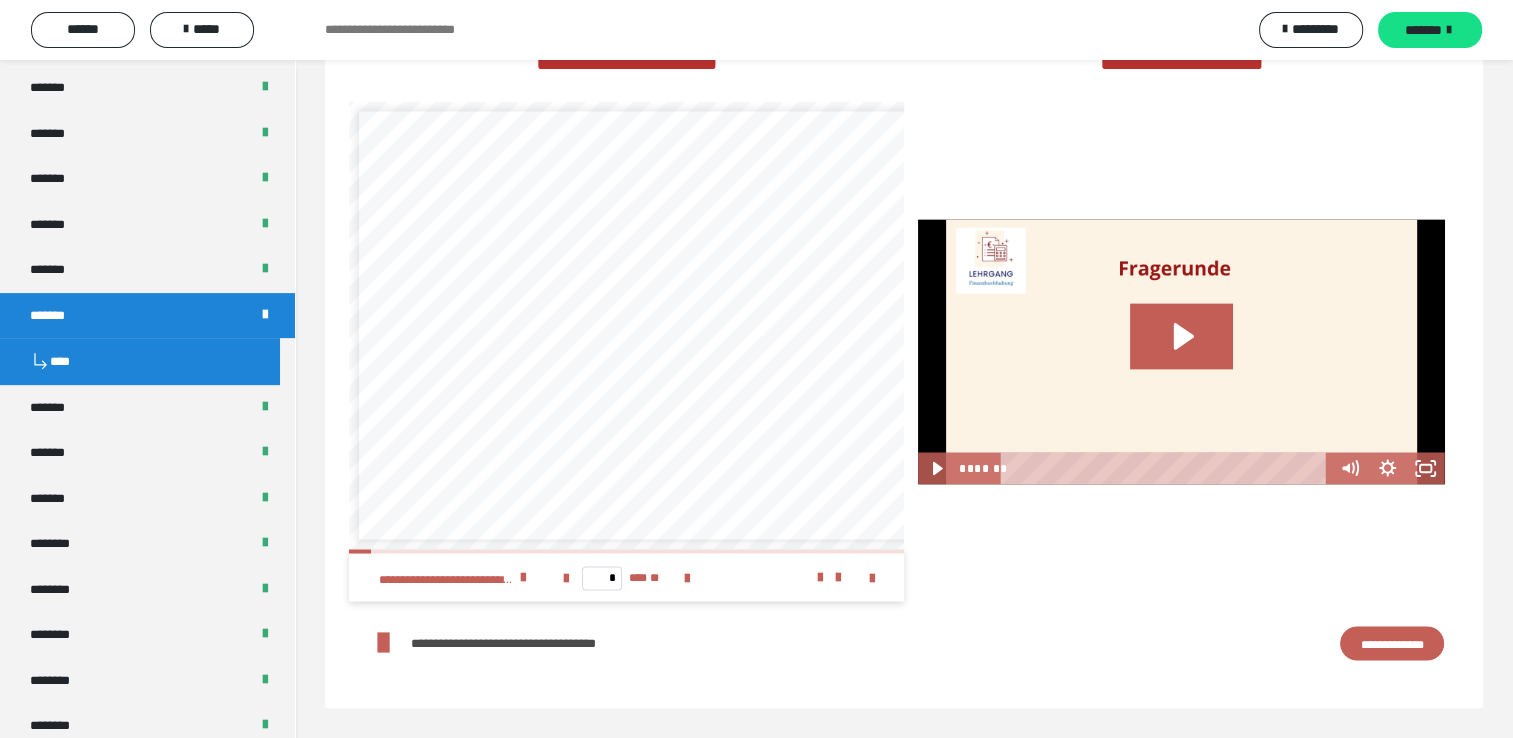 scroll, scrollTop: 3385, scrollLeft: 0, axis: vertical 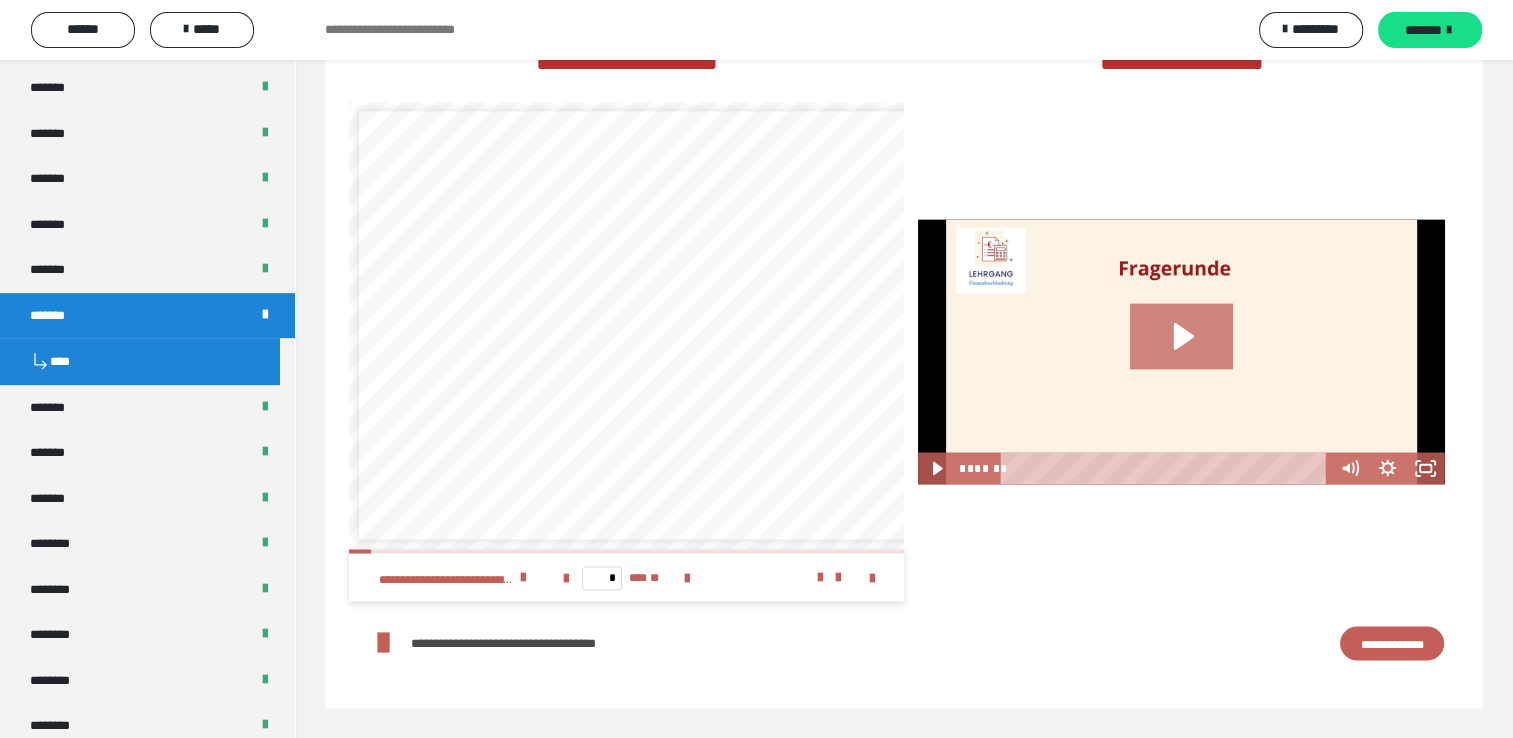 click 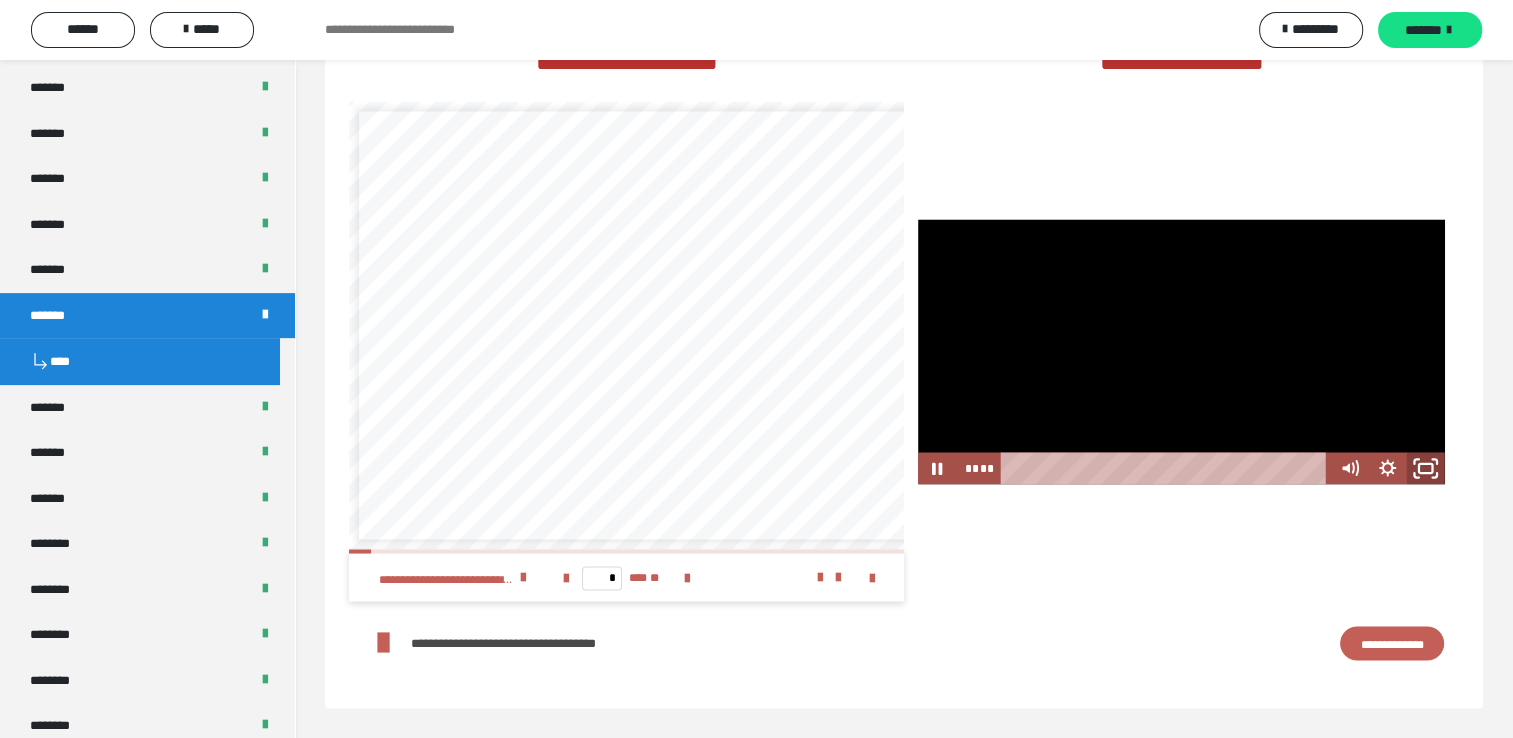 click 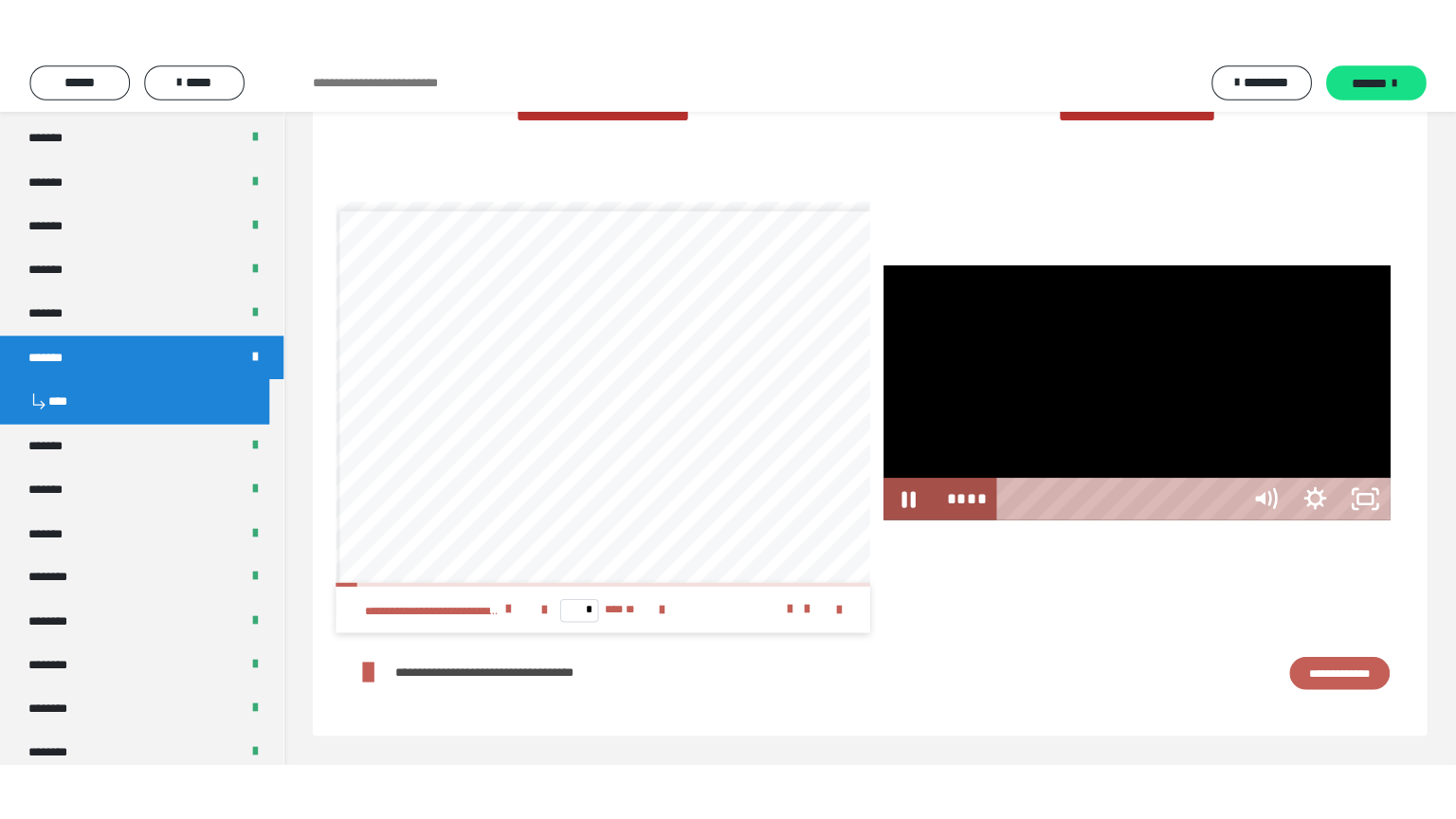scroll, scrollTop: 3111, scrollLeft: 0, axis: vertical 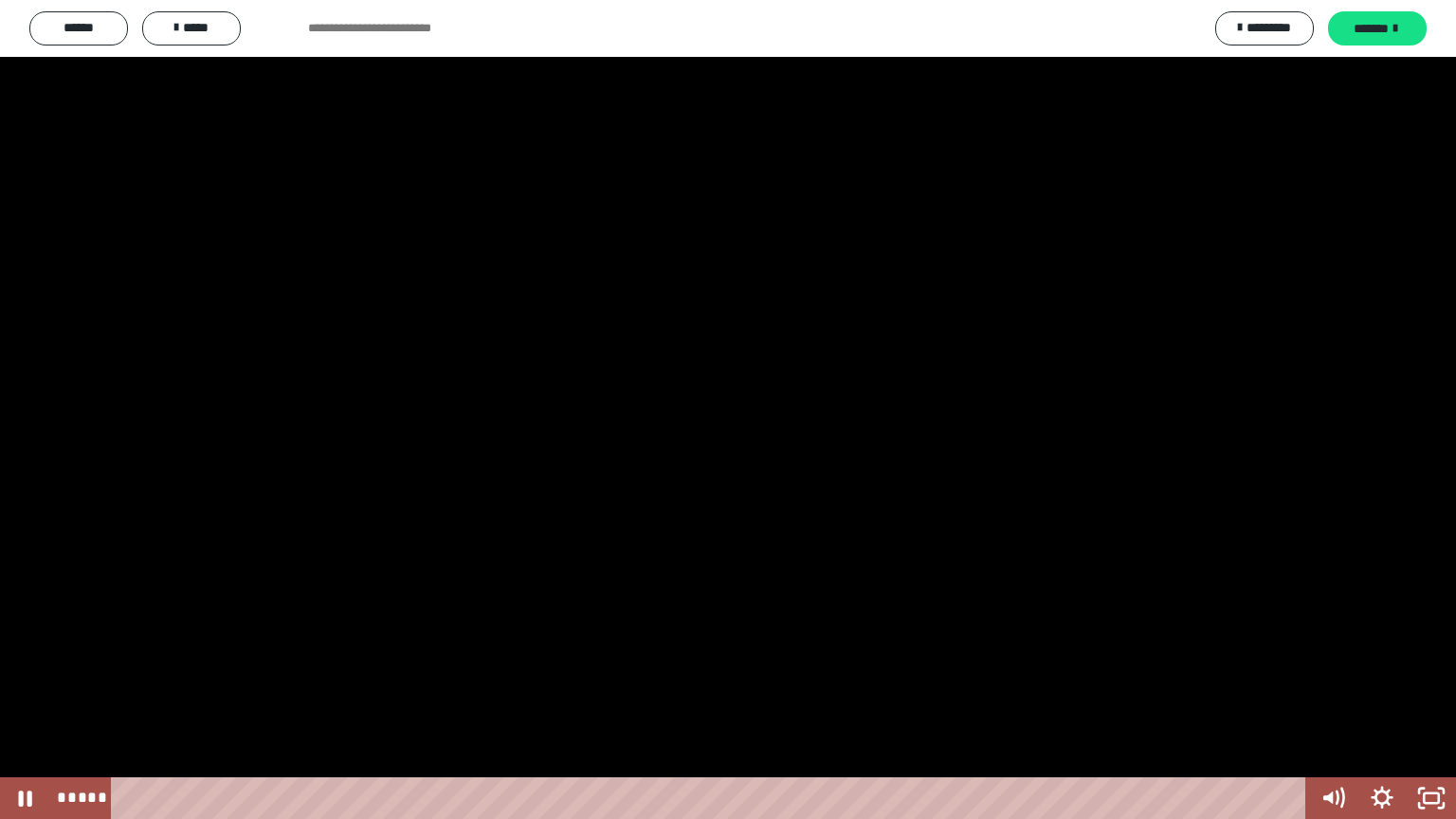 click at bounding box center [728, 410] 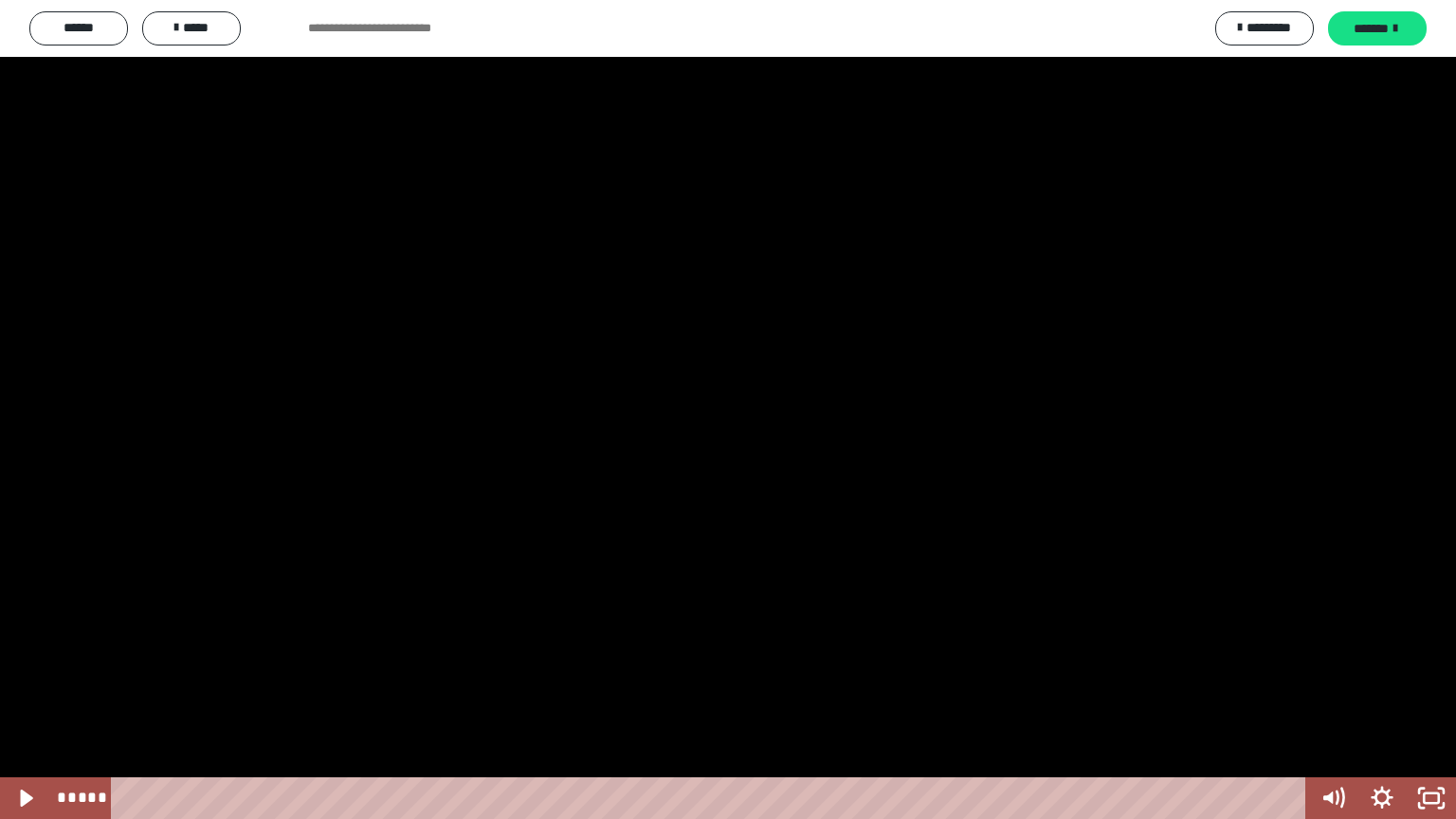 click at bounding box center (728, 410) 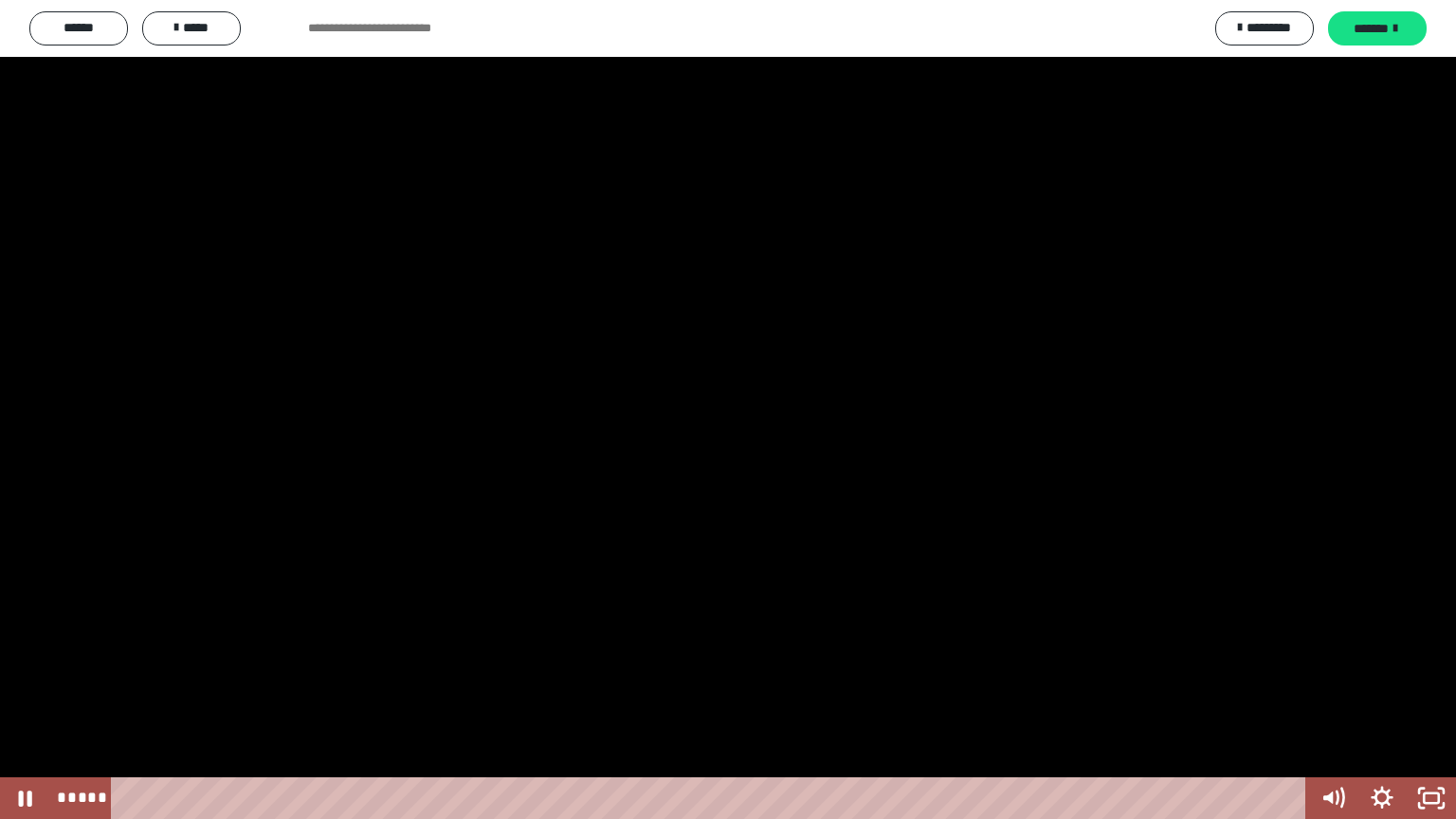 click at bounding box center [728, 410] 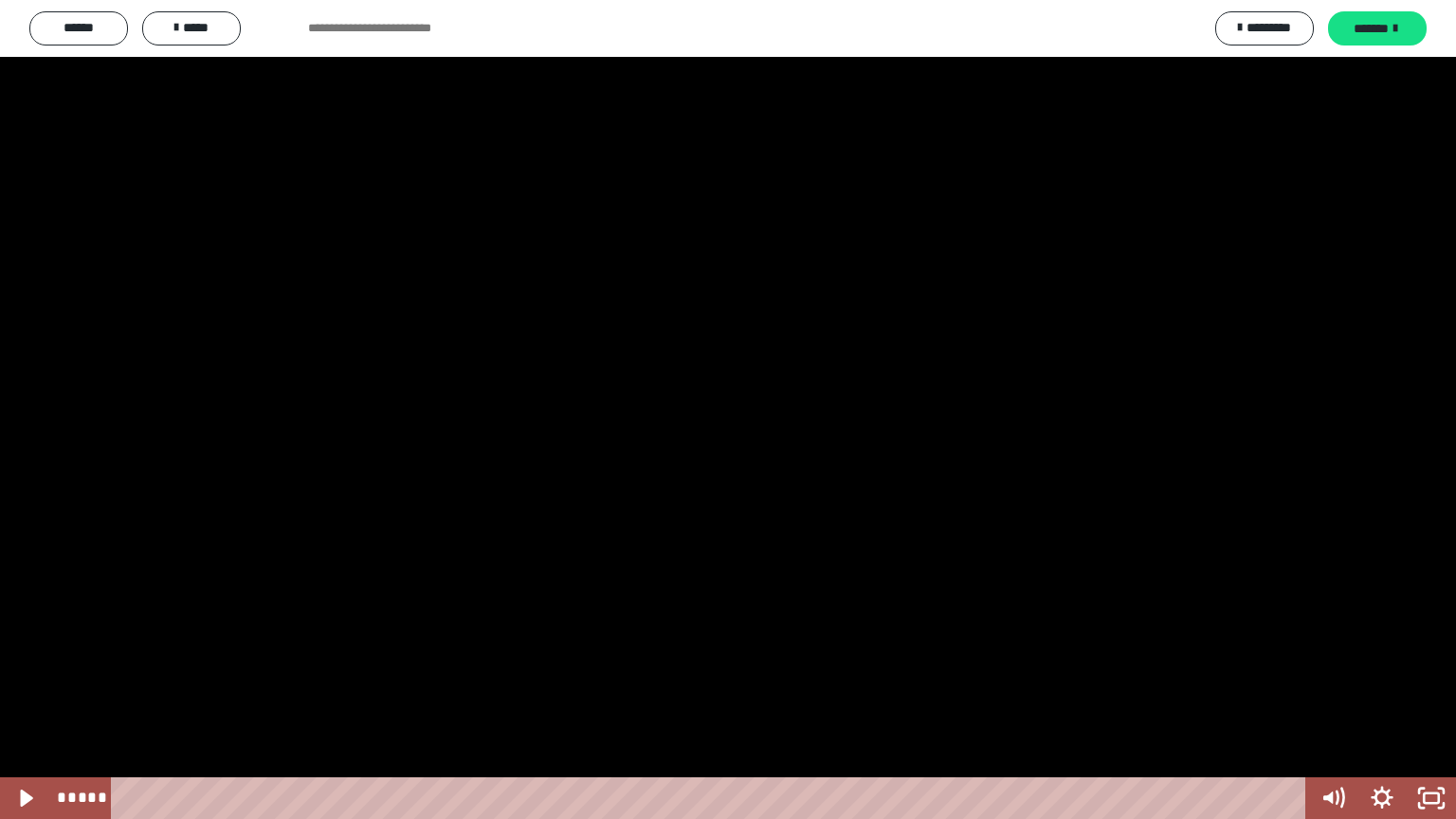 click at bounding box center [728, 410] 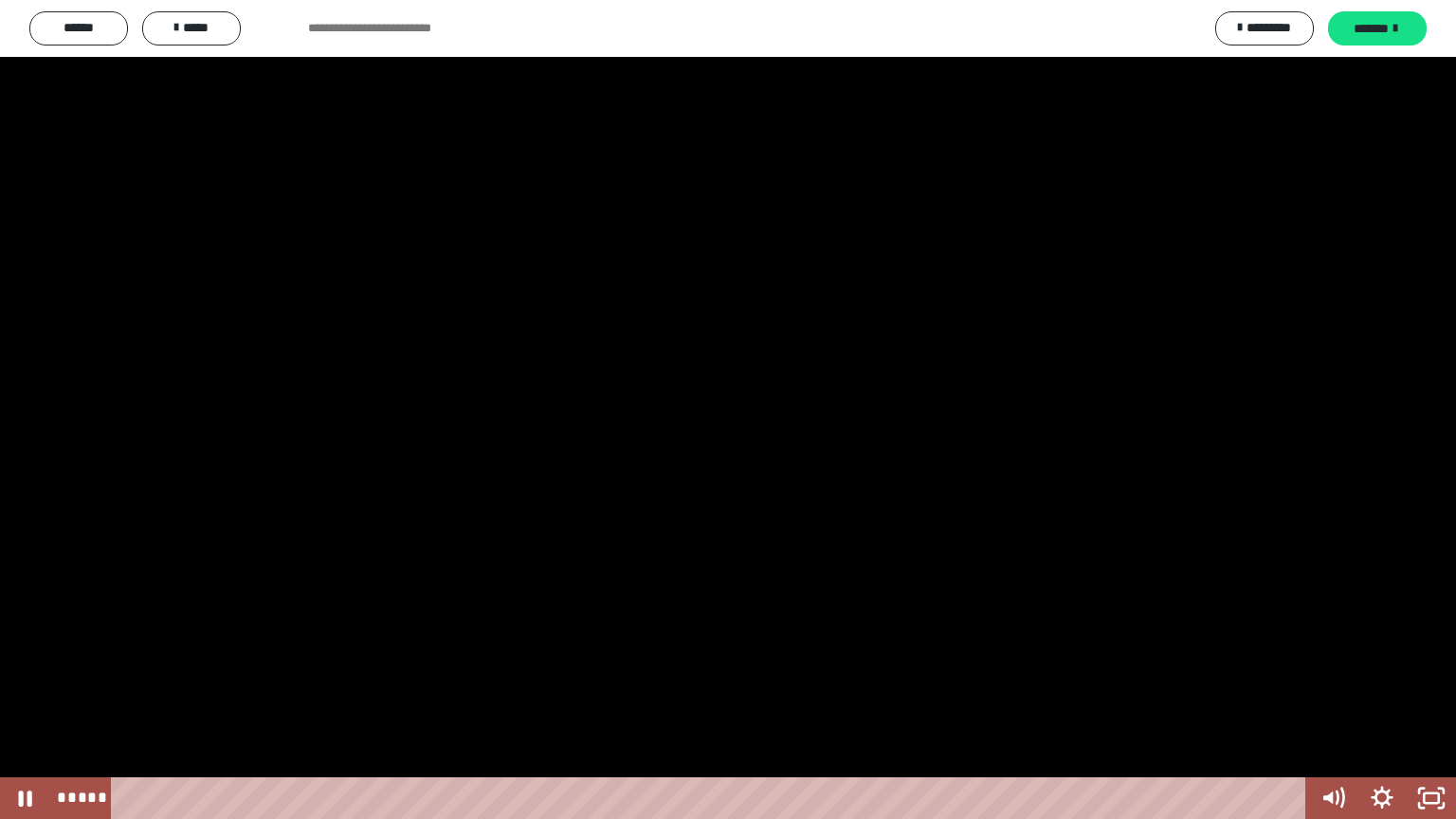 click at bounding box center [728, 410] 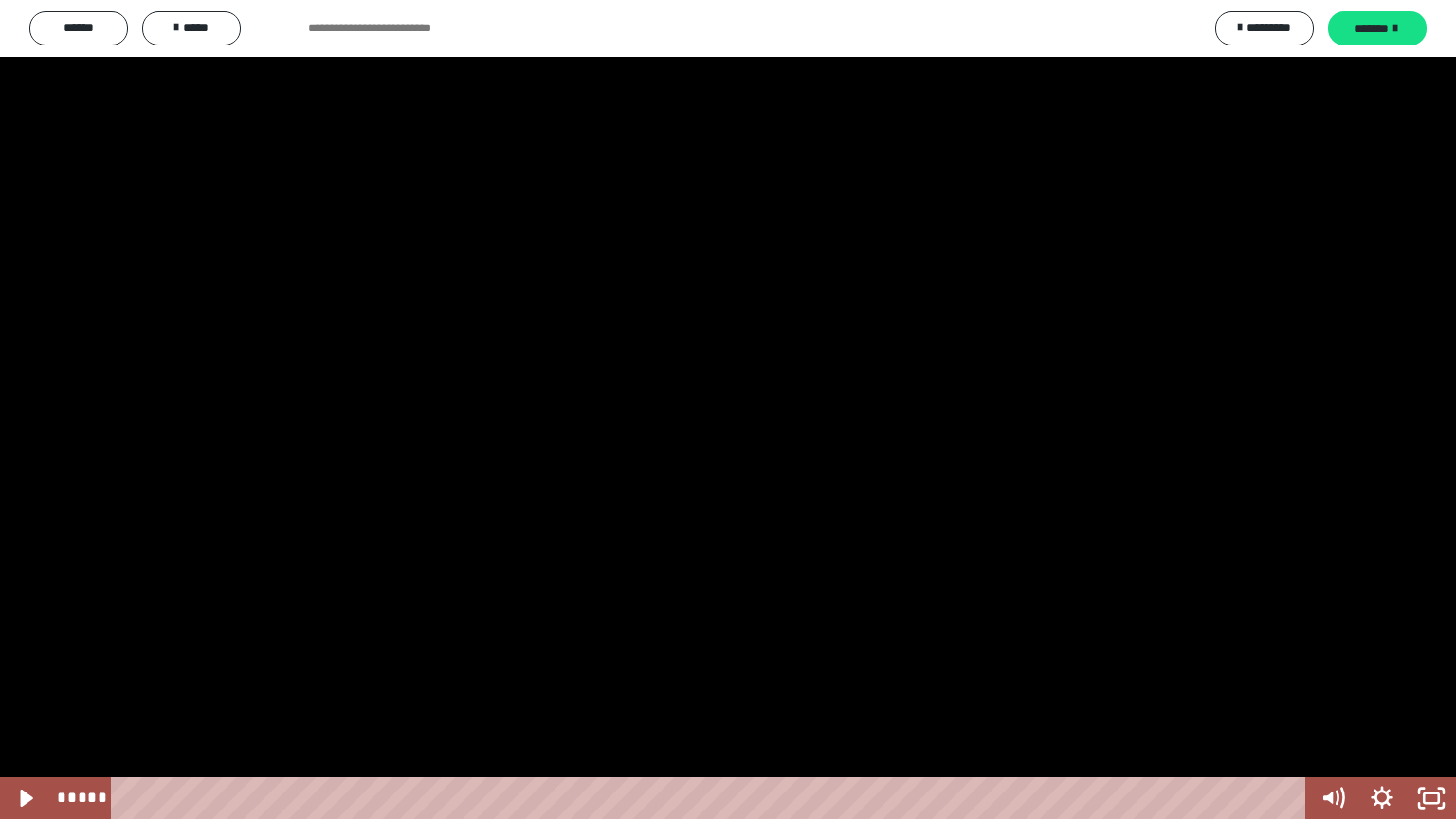 click at bounding box center (728, 410) 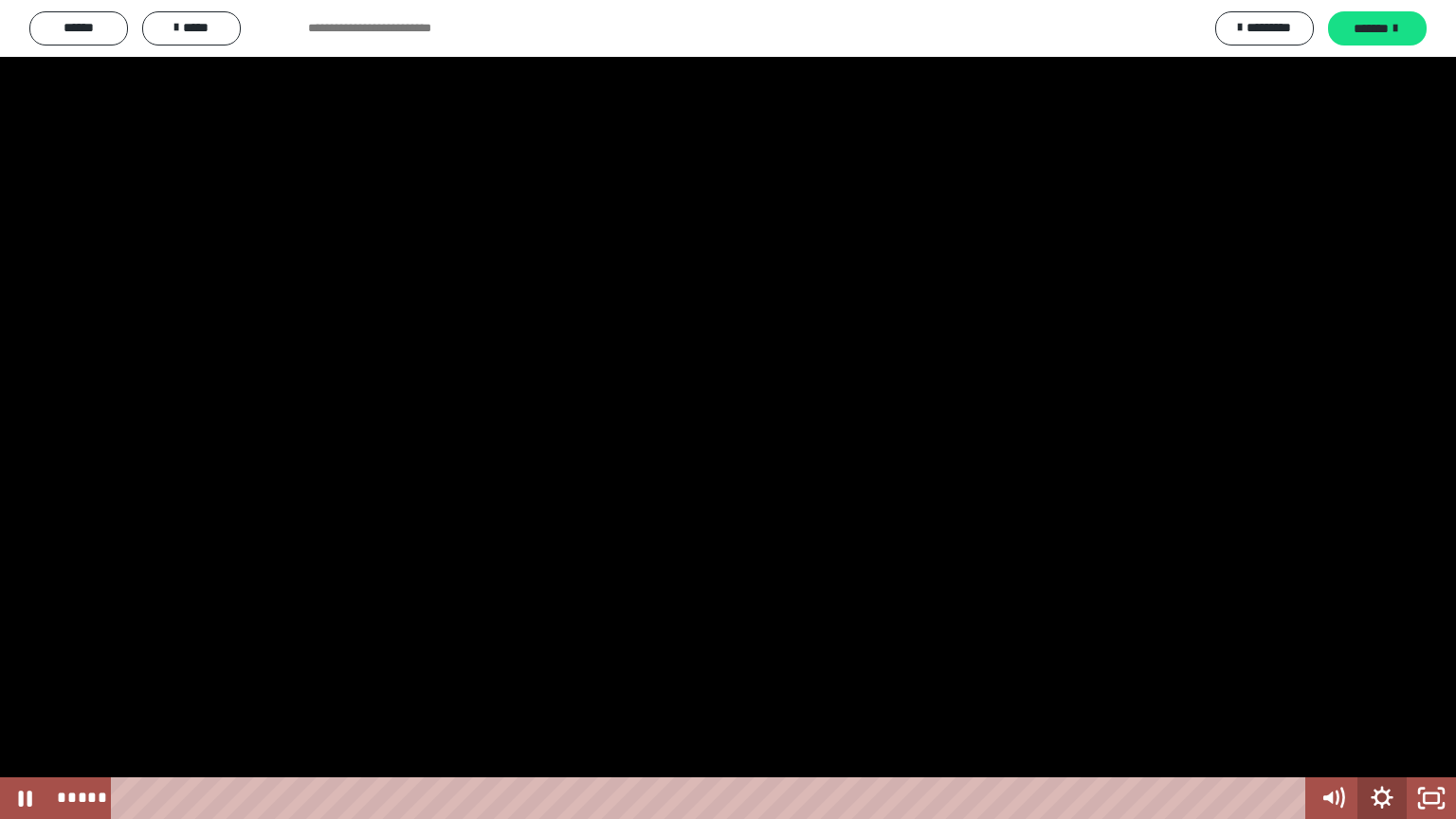 click 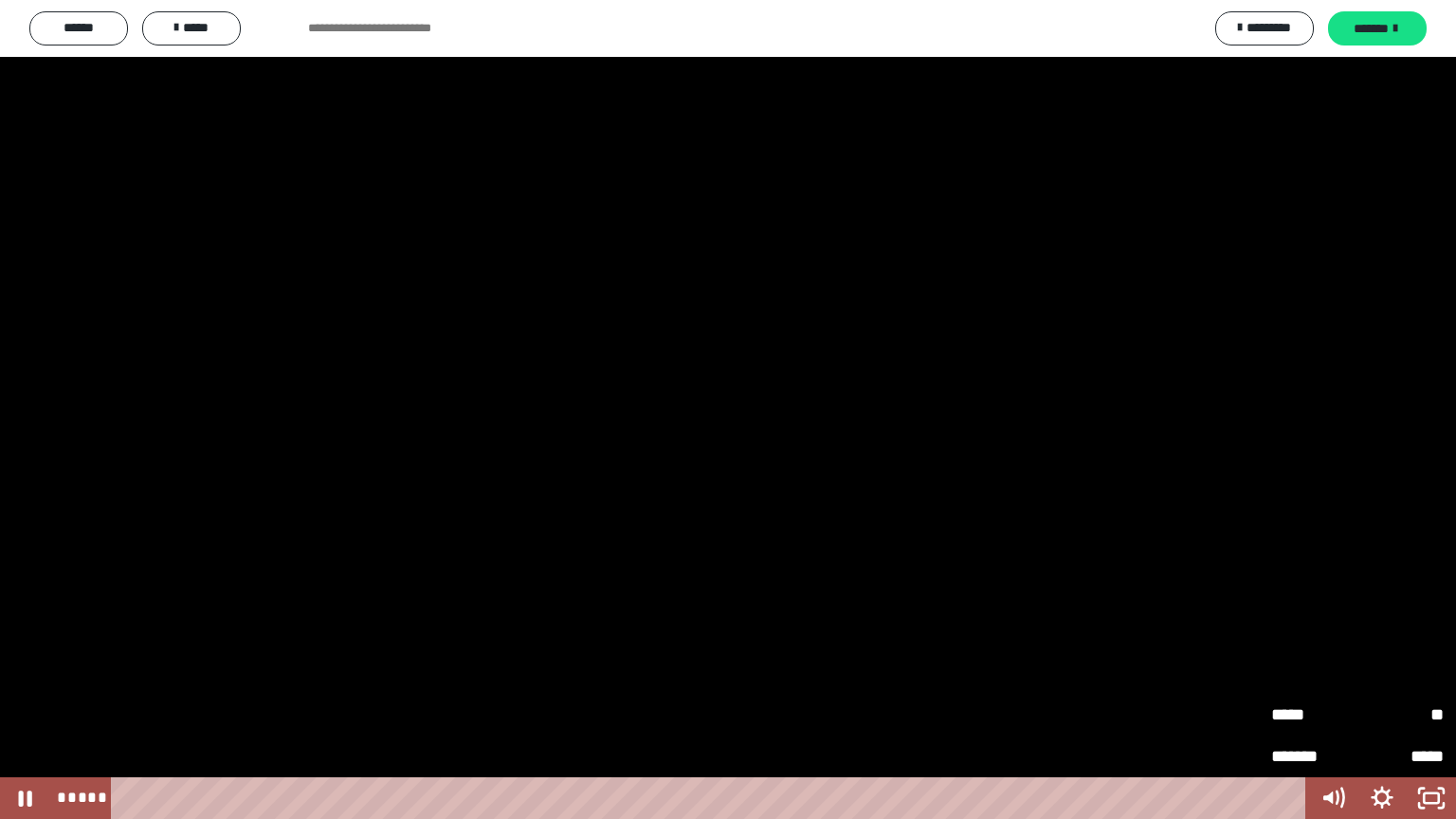 click on "*****" at bounding box center [1314, 709] 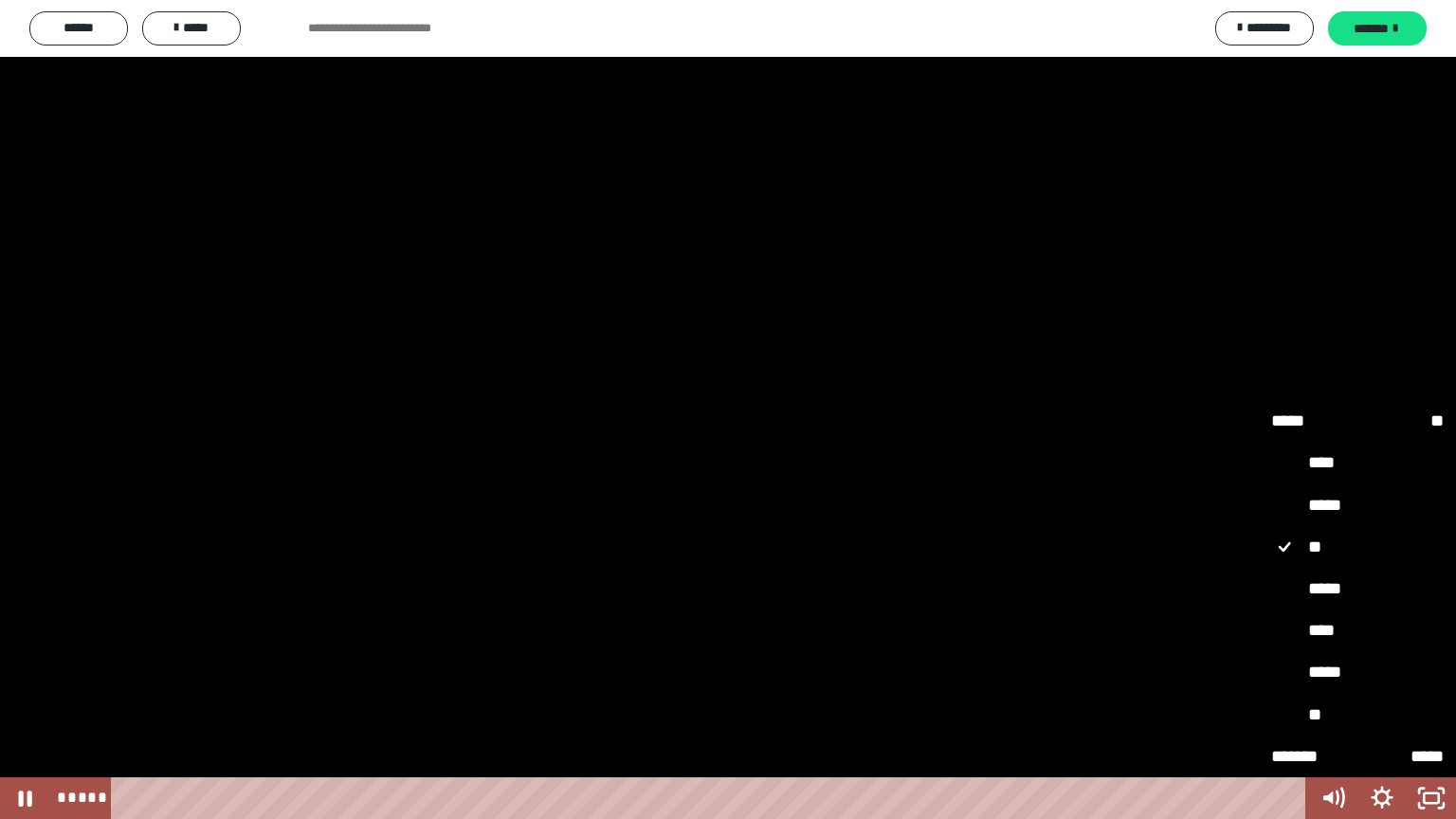 click on "*****" at bounding box center (1357, 590) 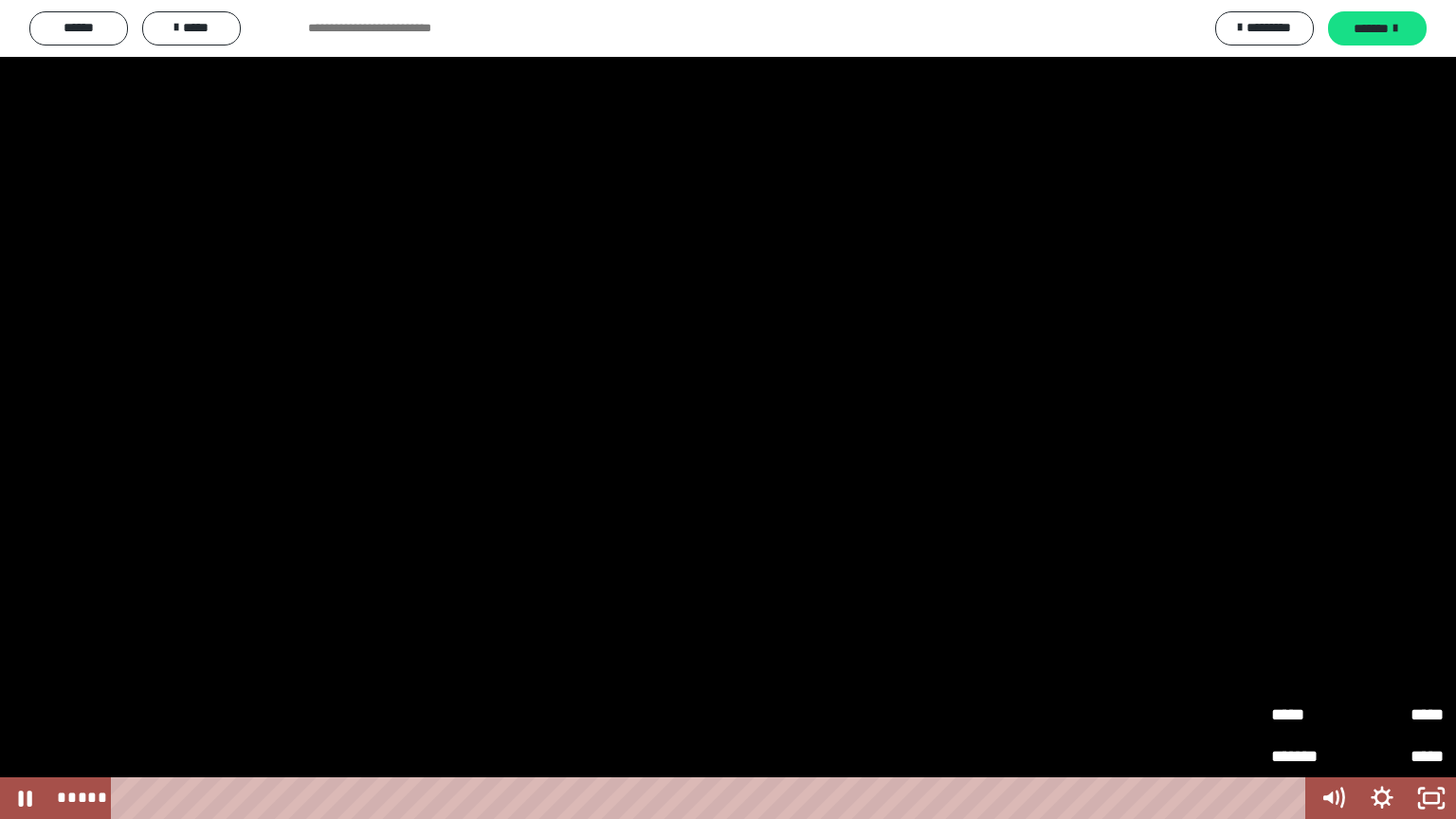 click at bounding box center (728, 410) 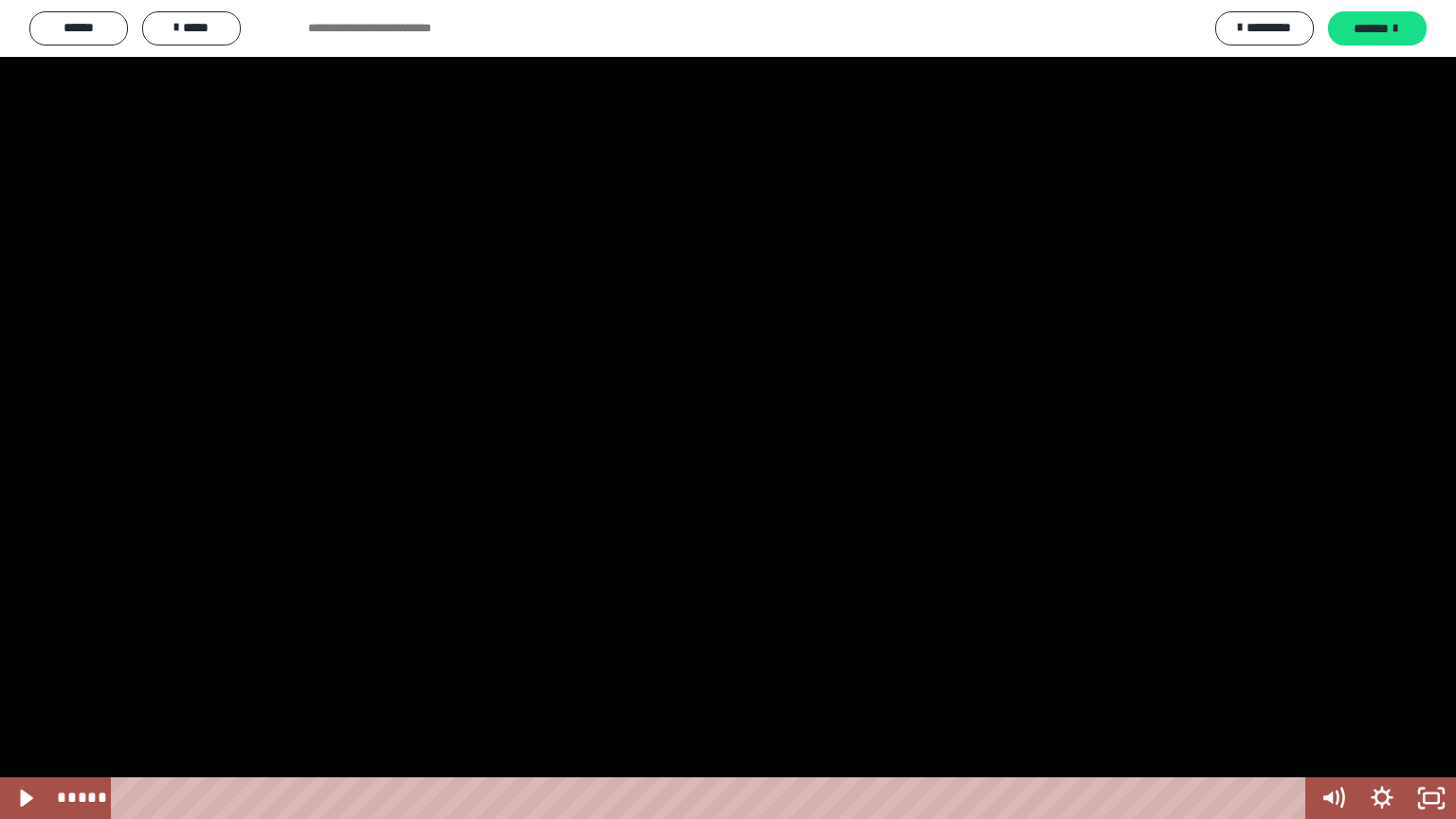 click at bounding box center (728, 410) 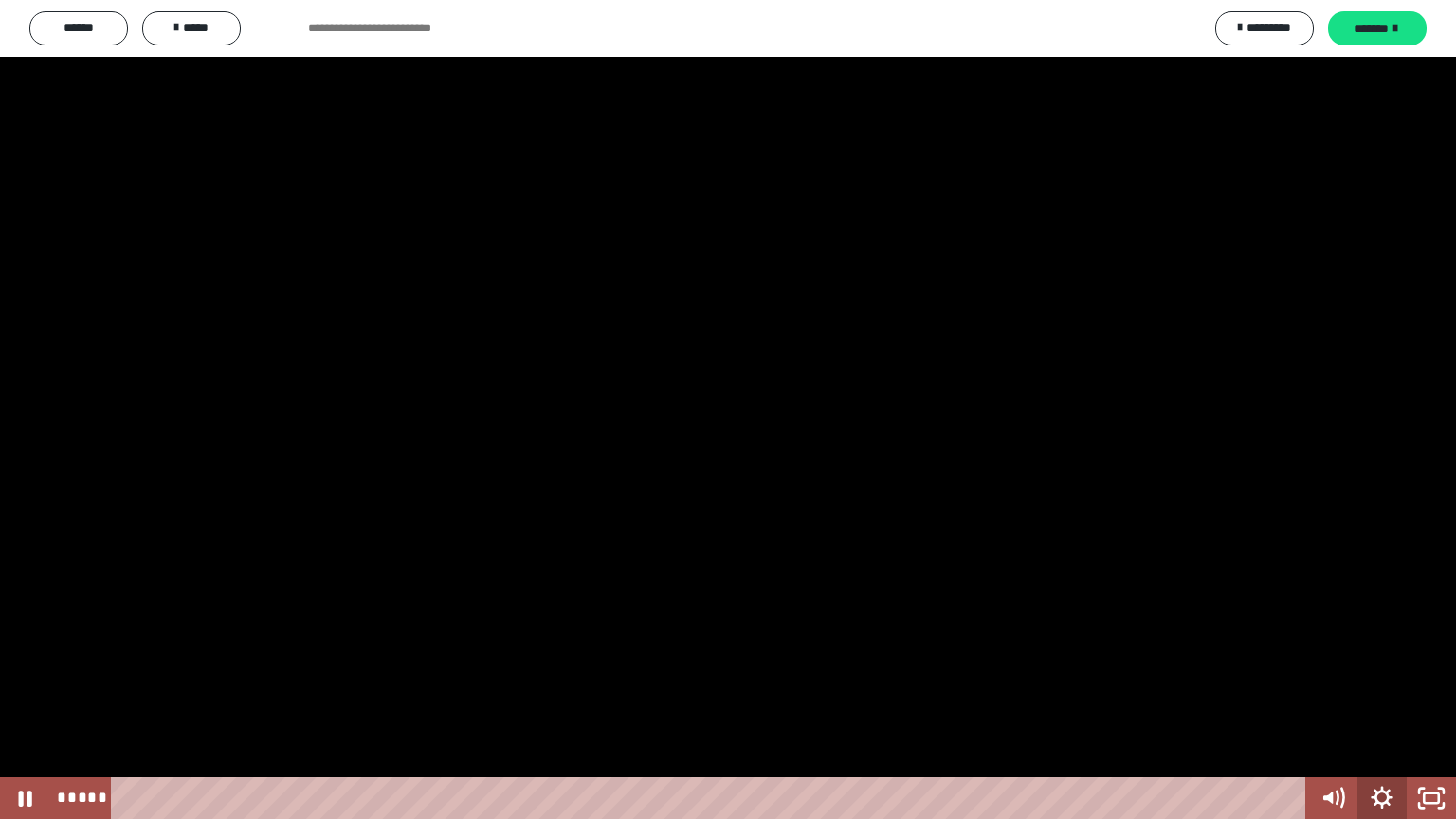 click 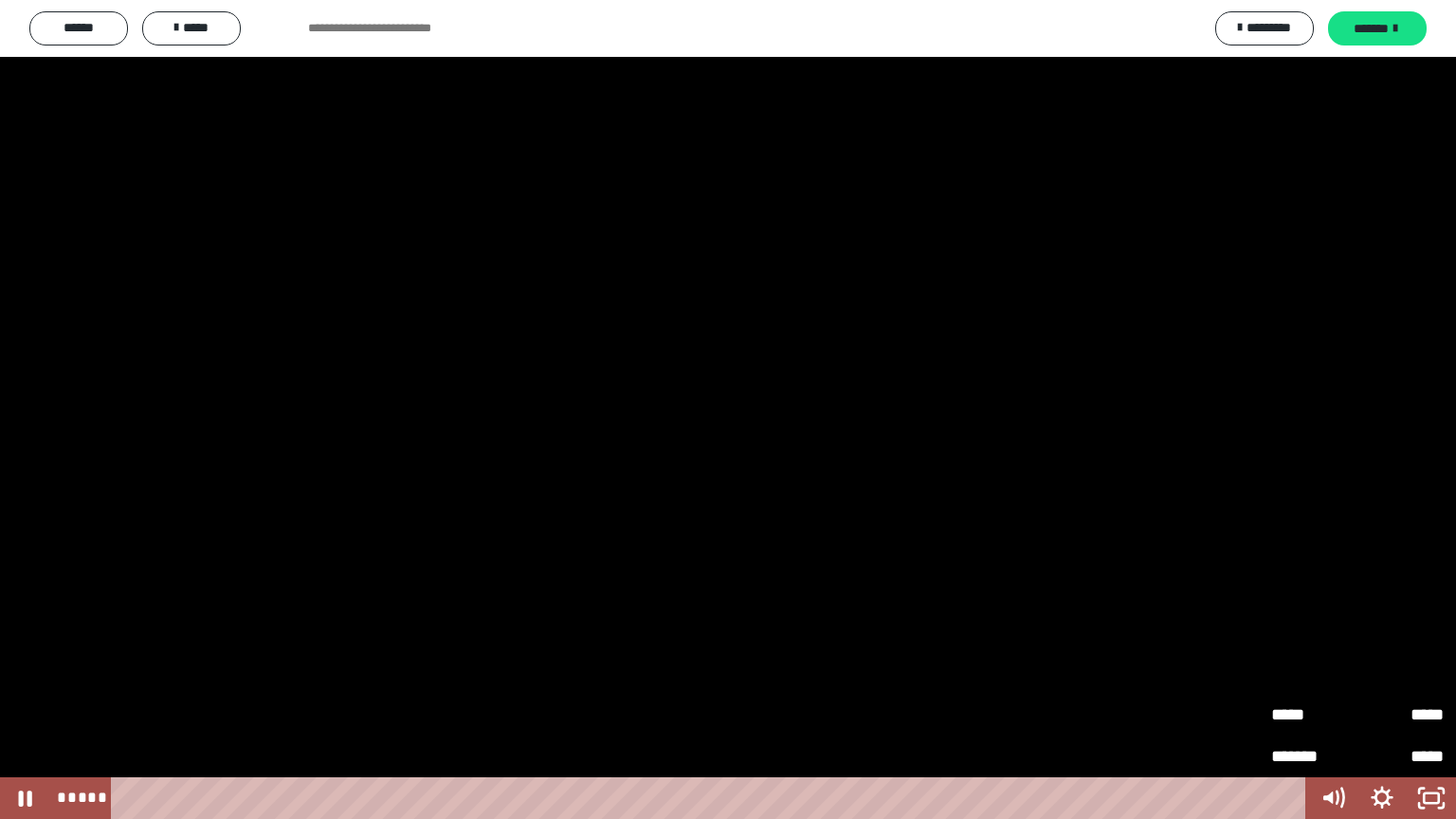 click on "*****" at bounding box center (1400, 706) 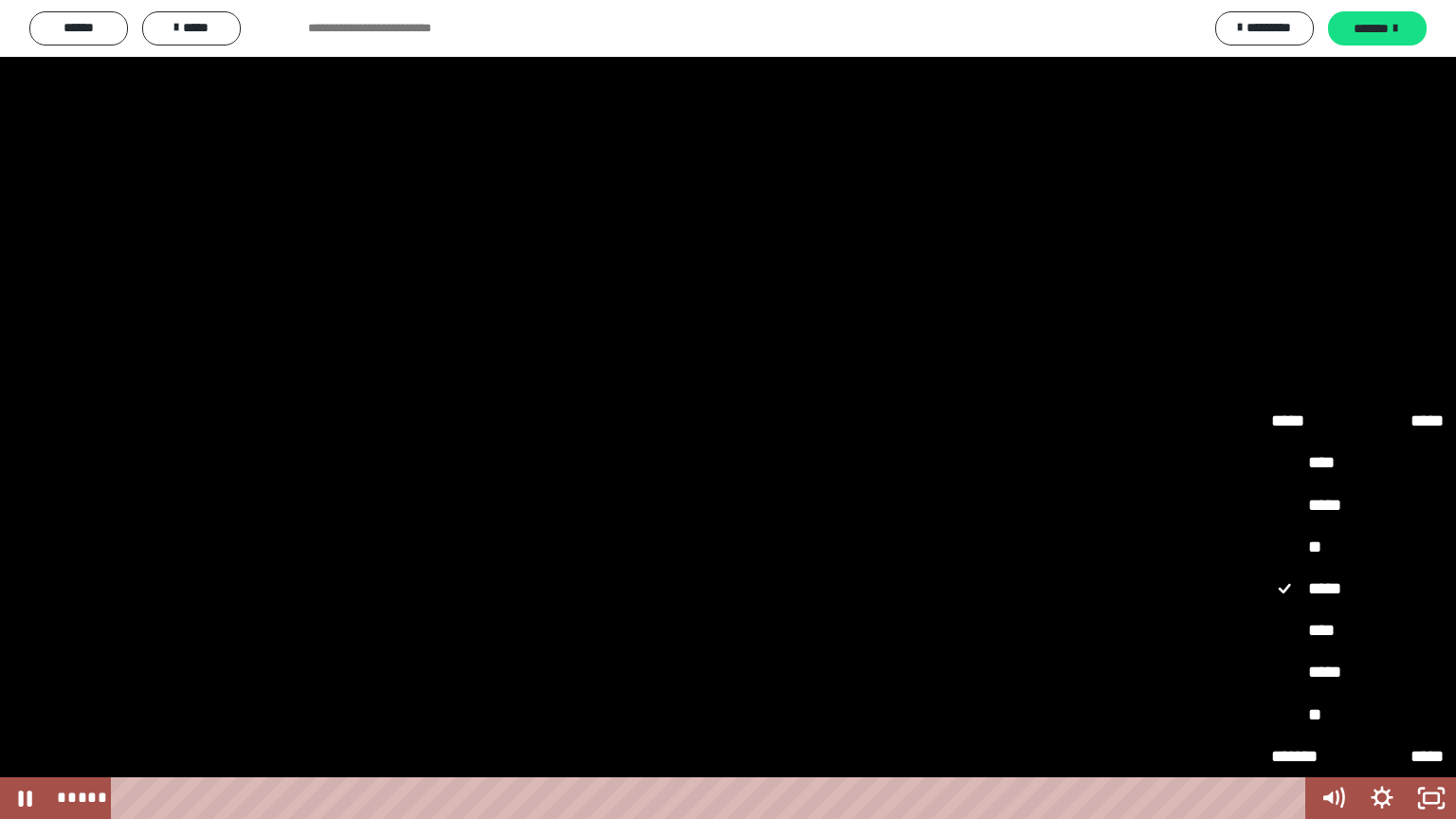 click on "**" at bounding box center [1357, 548] 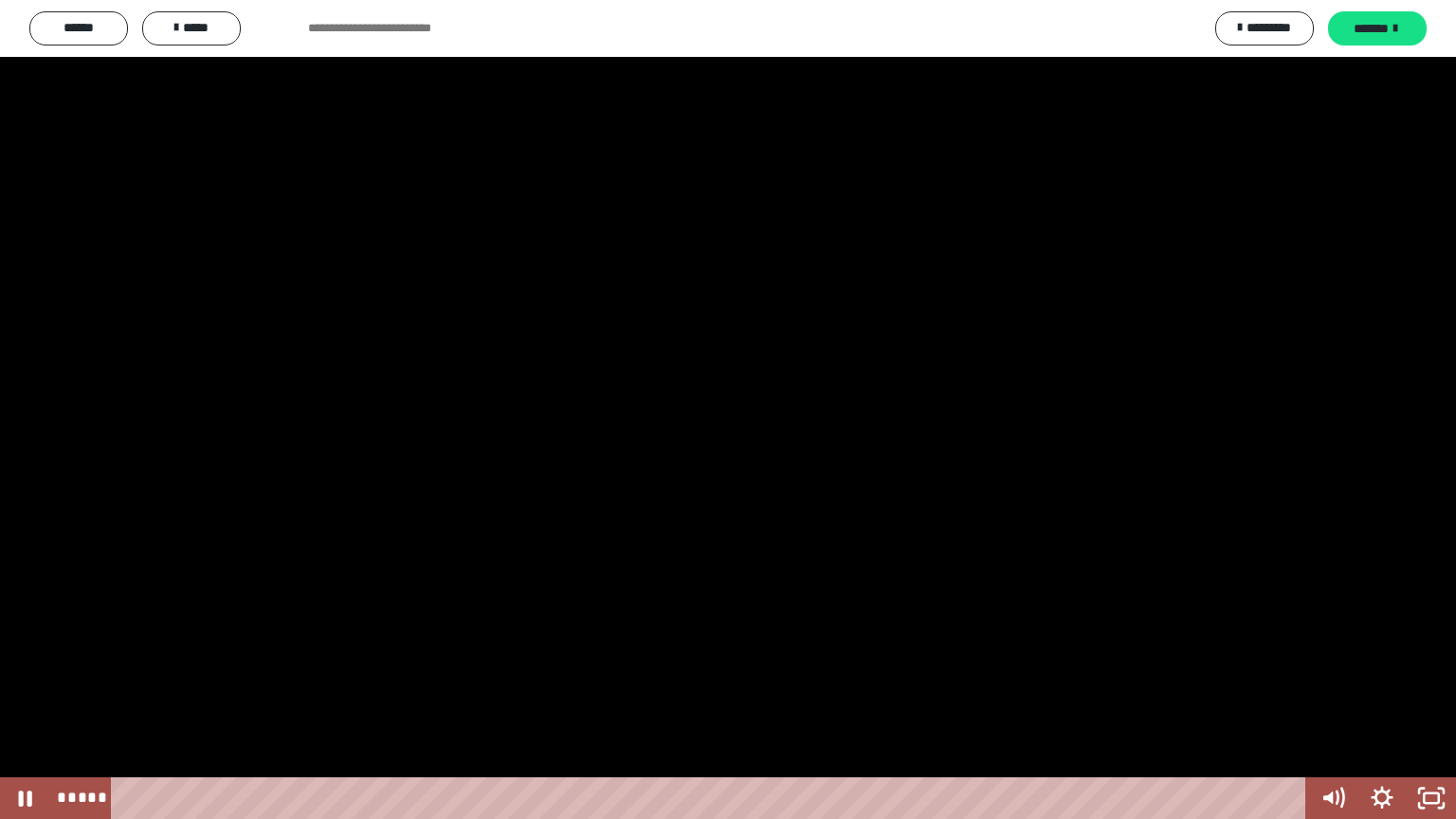 click at bounding box center (728, 410) 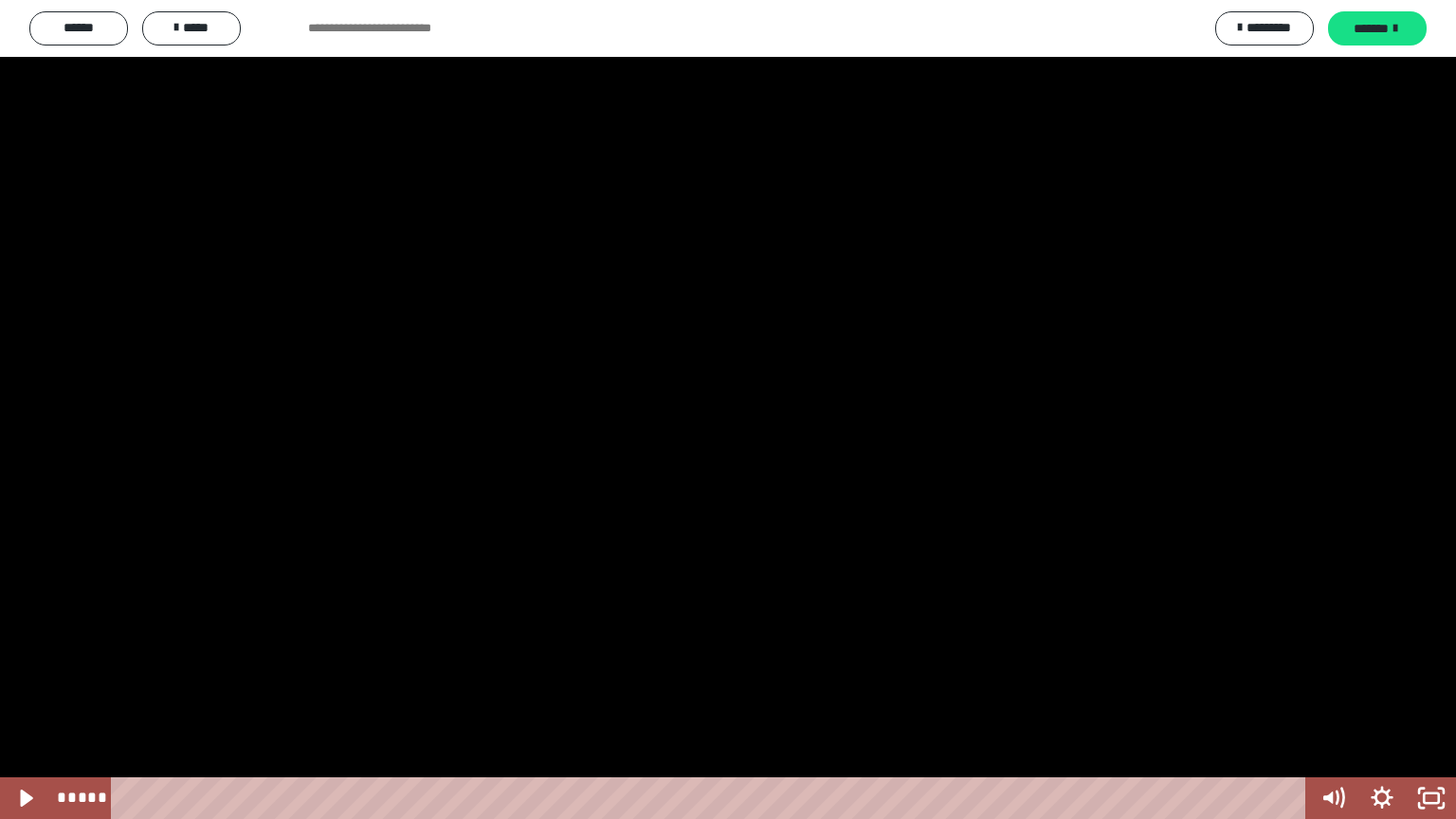 click at bounding box center [728, 410] 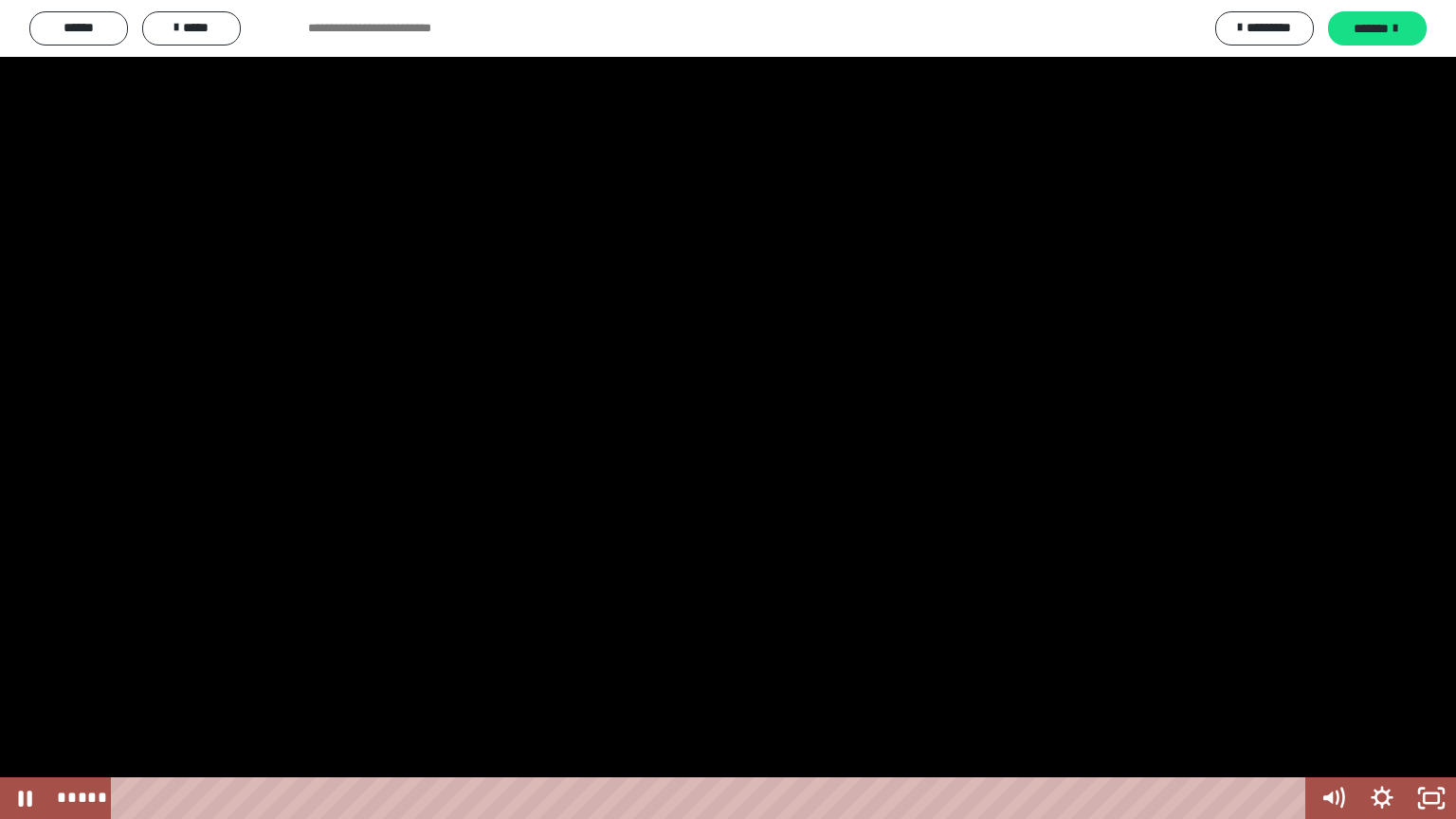click at bounding box center (728, 410) 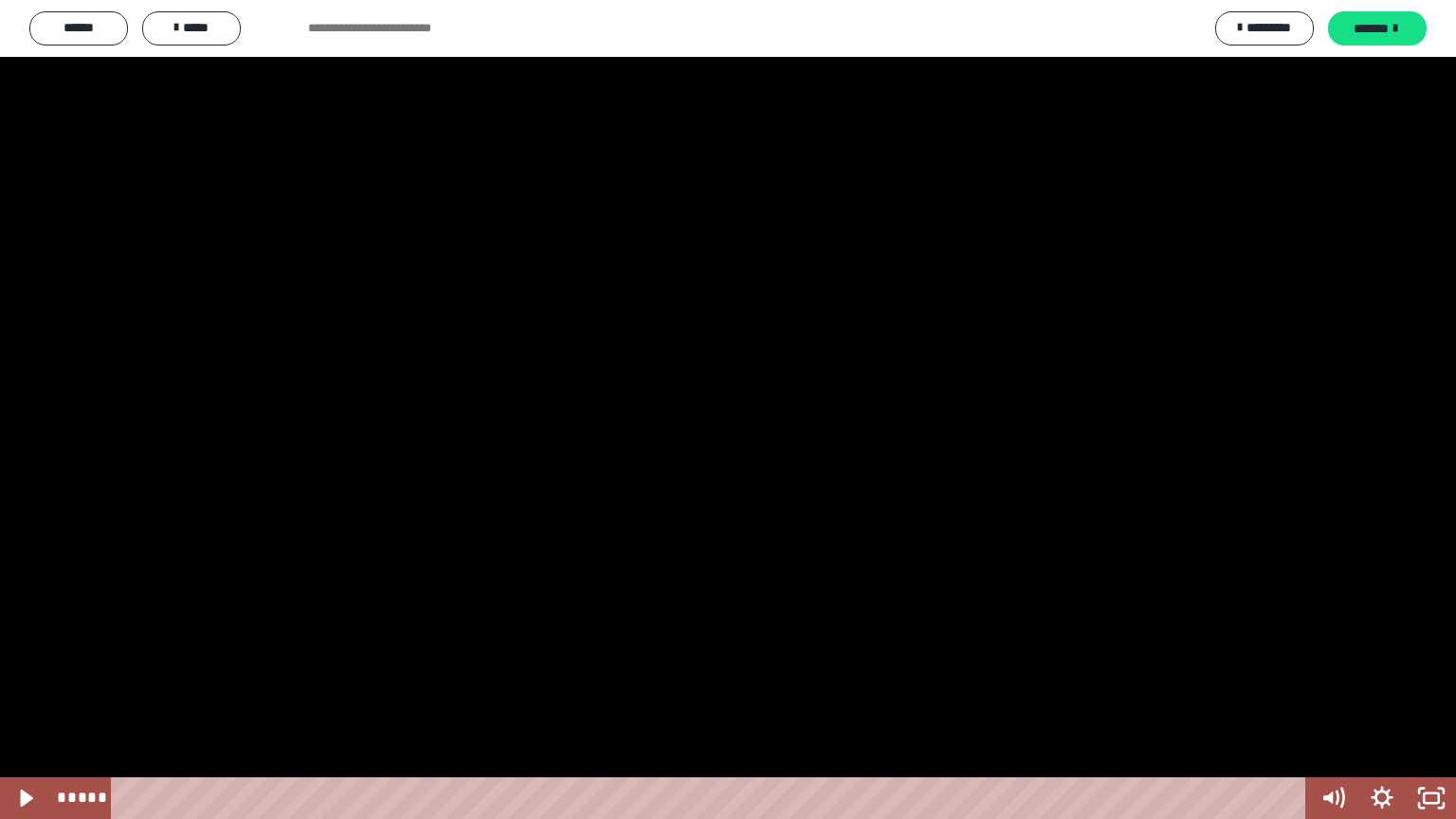 click at bounding box center (728, 410) 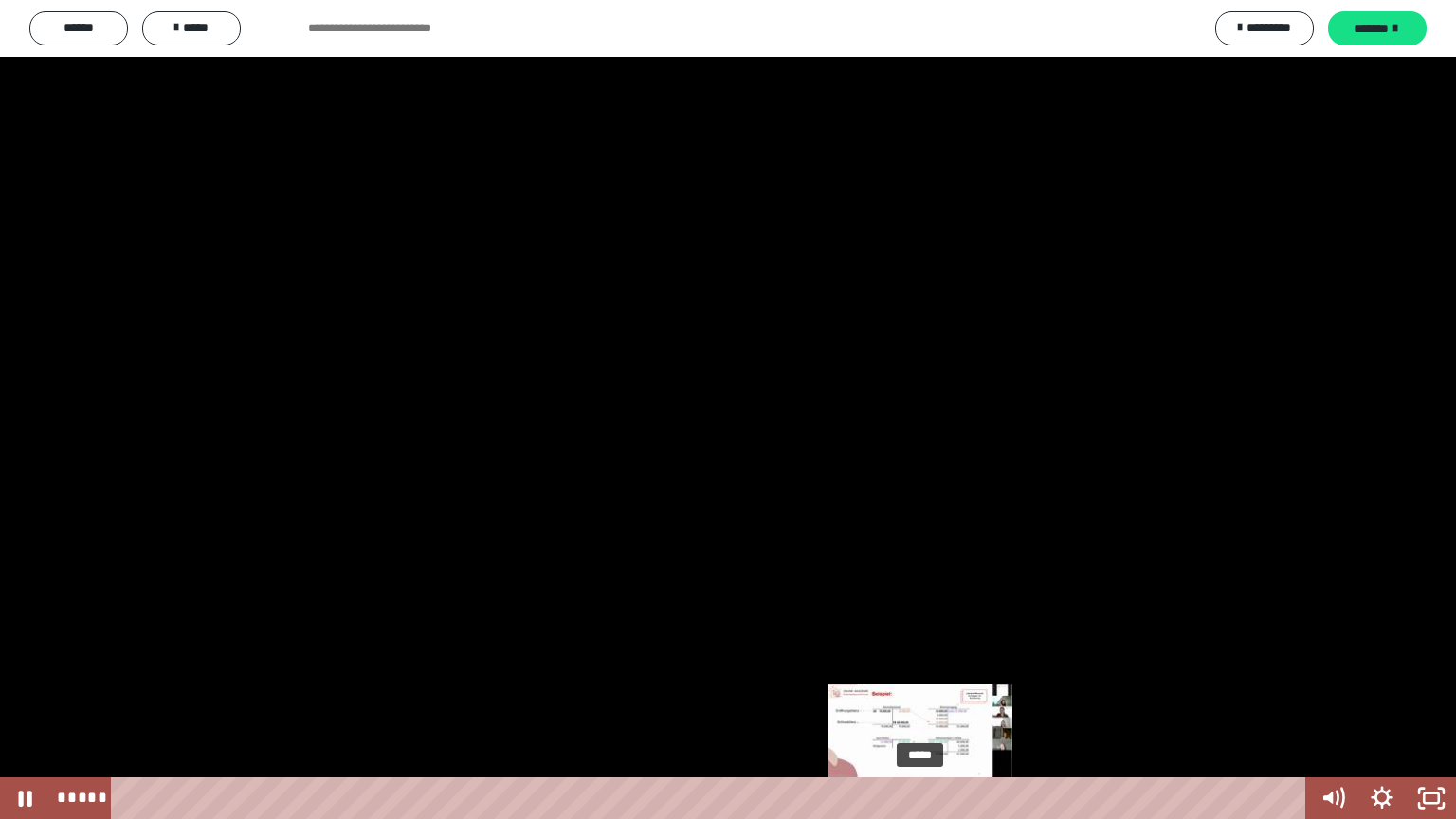 click on "*****" at bounding box center (712, 798) 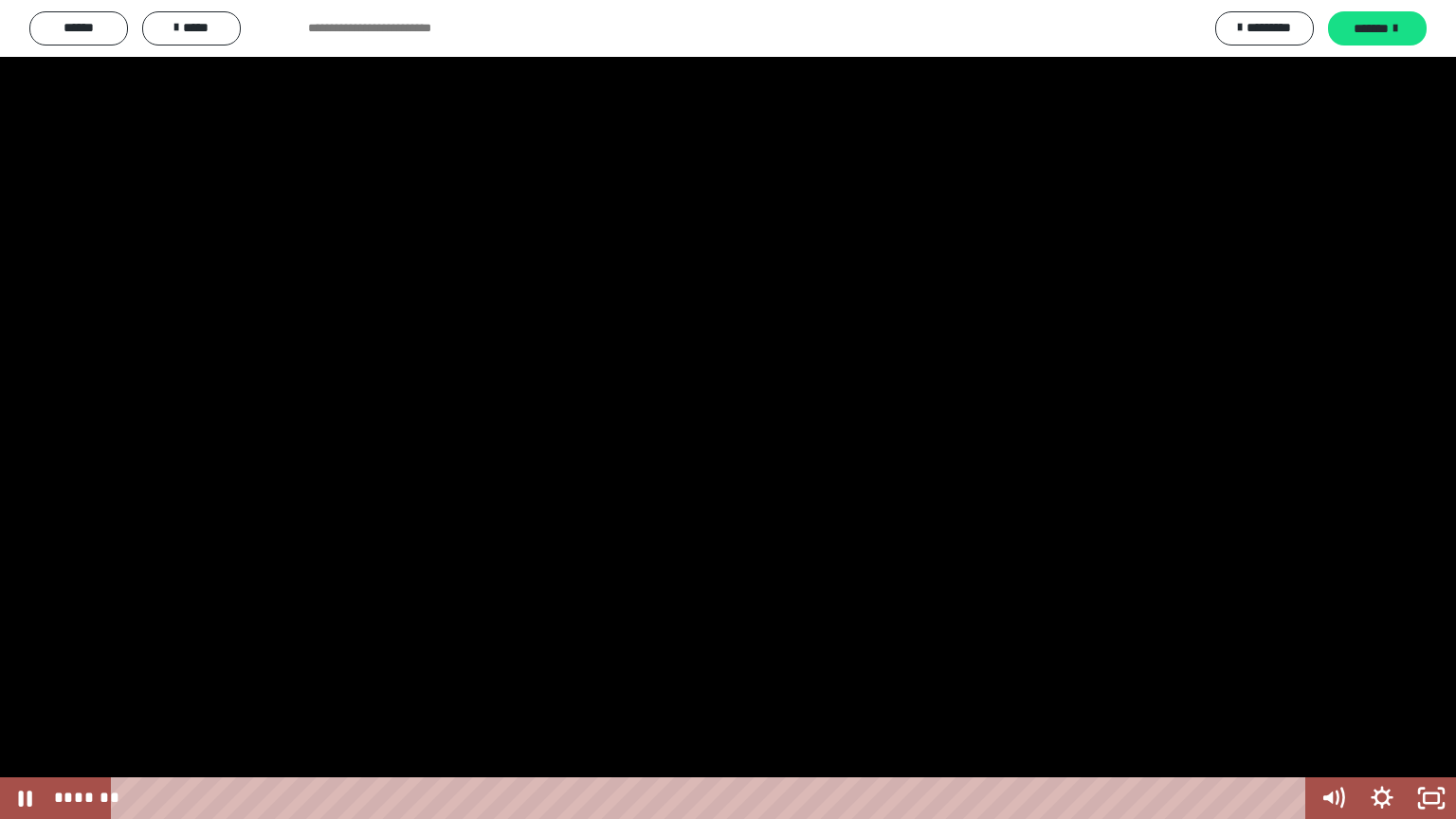 drag, startPoint x: 822, startPoint y: 276, endPoint x: 1040, endPoint y: 427, distance: 265.18861 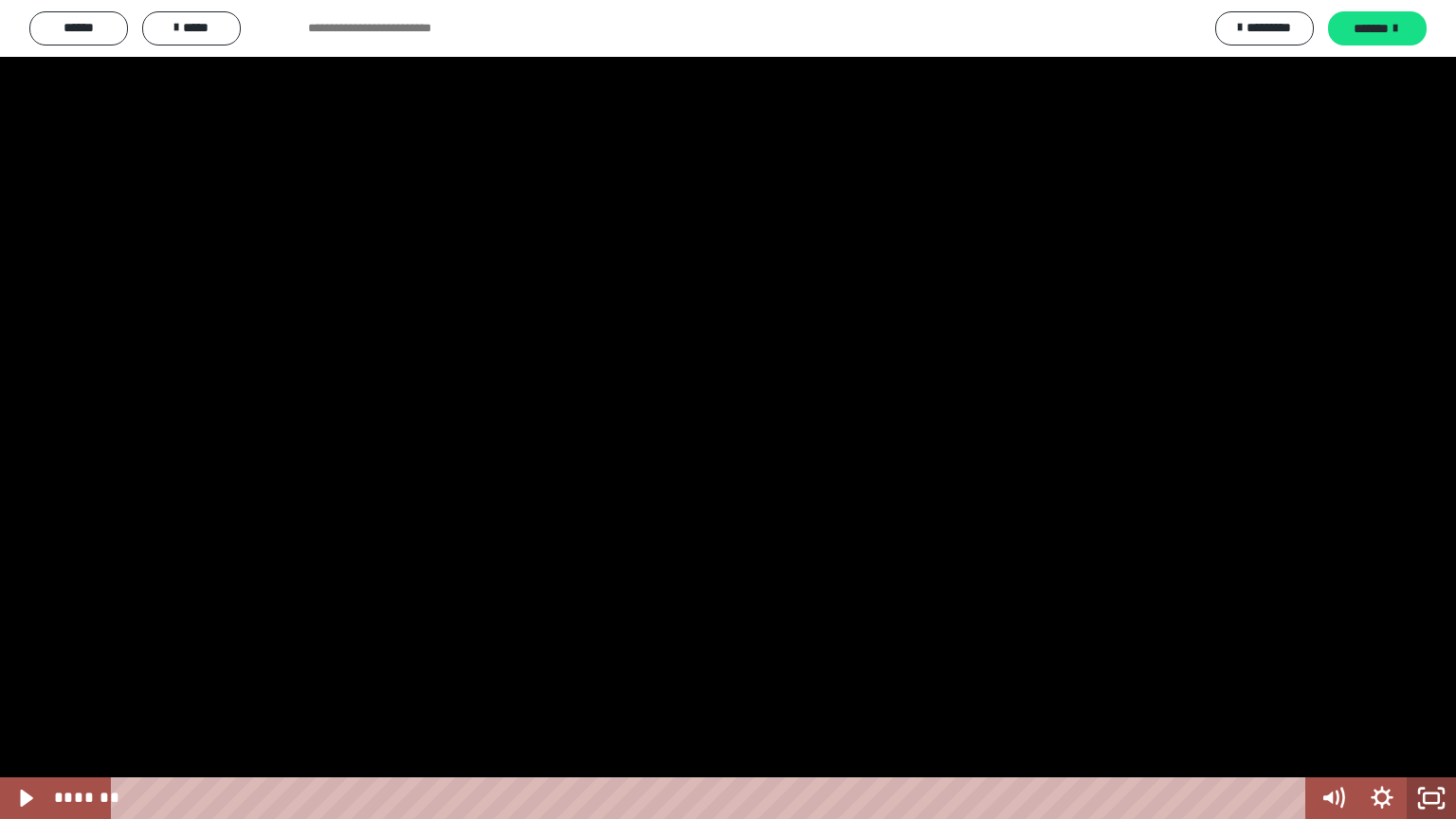 click 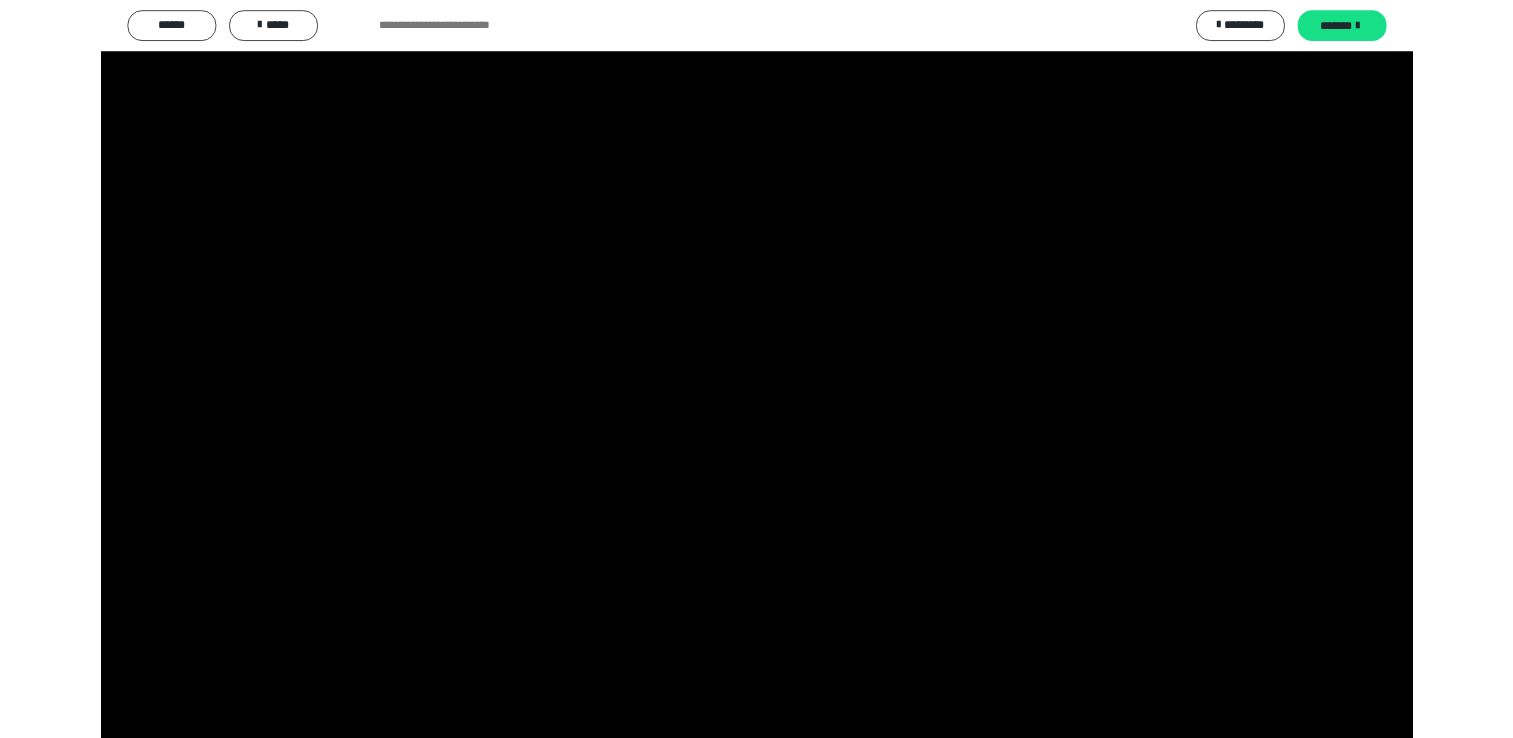 scroll, scrollTop: 3264, scrollLeft: 0, axis: vertical 